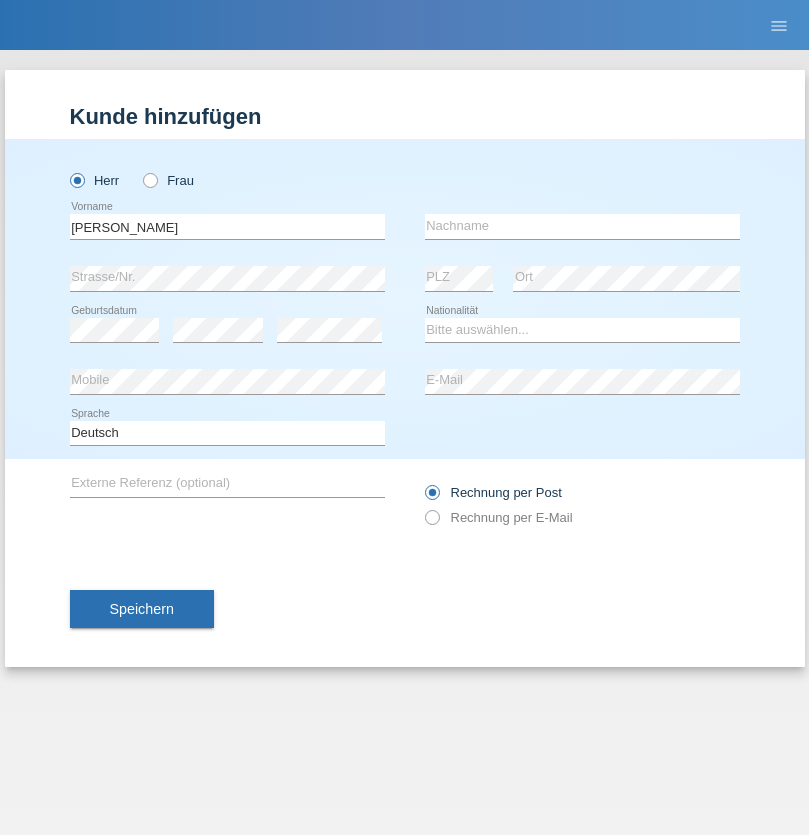 scroll, scrollTop: 0, scrollLeft: 0, axis: both 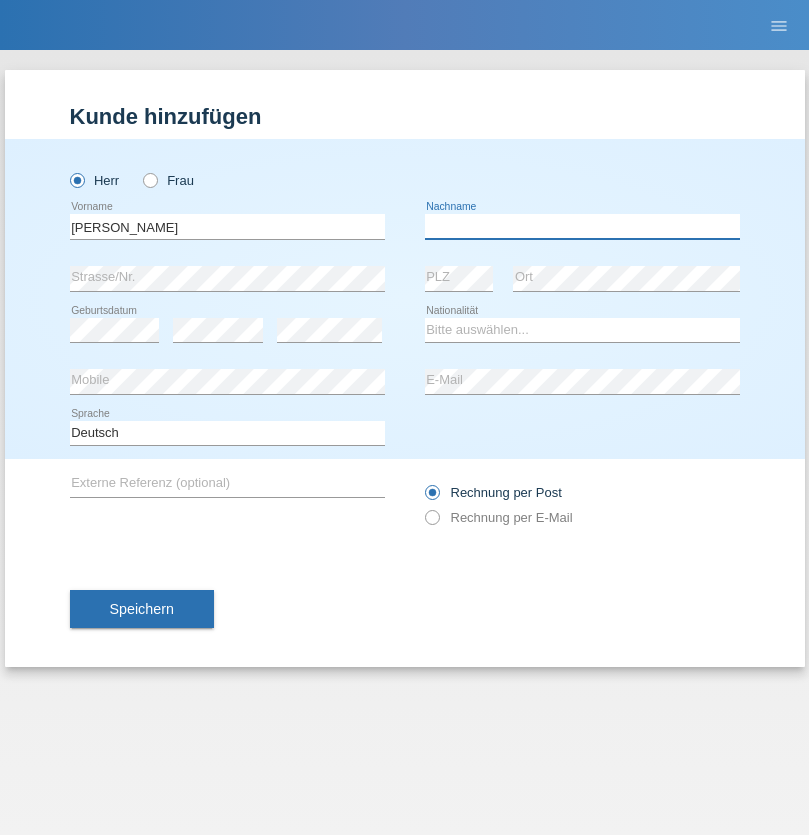 click at bounding box center [582, 226] 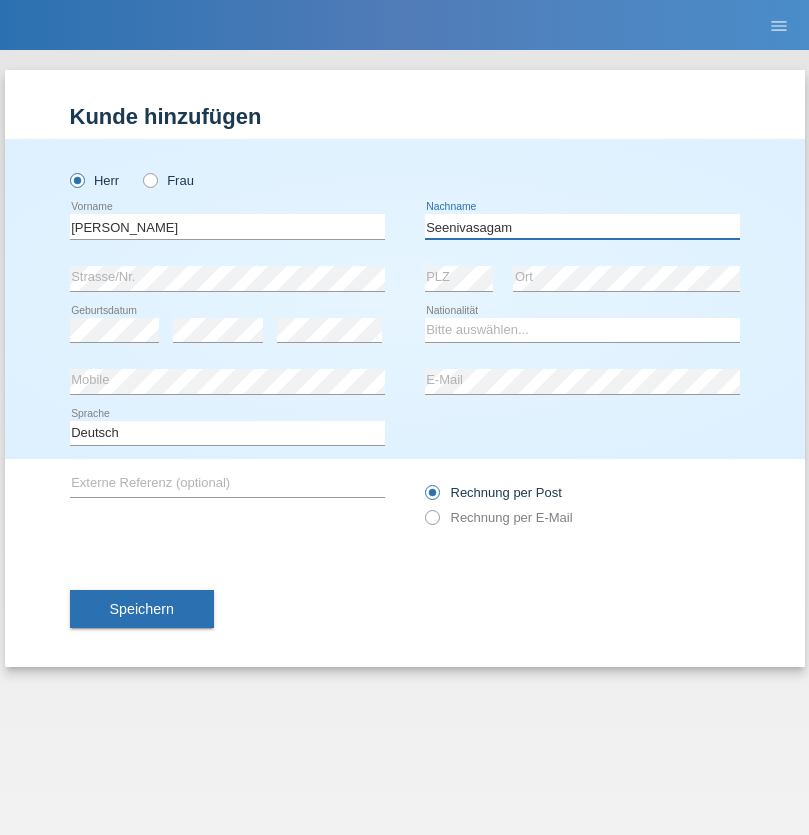 type on "Seenivasagam" 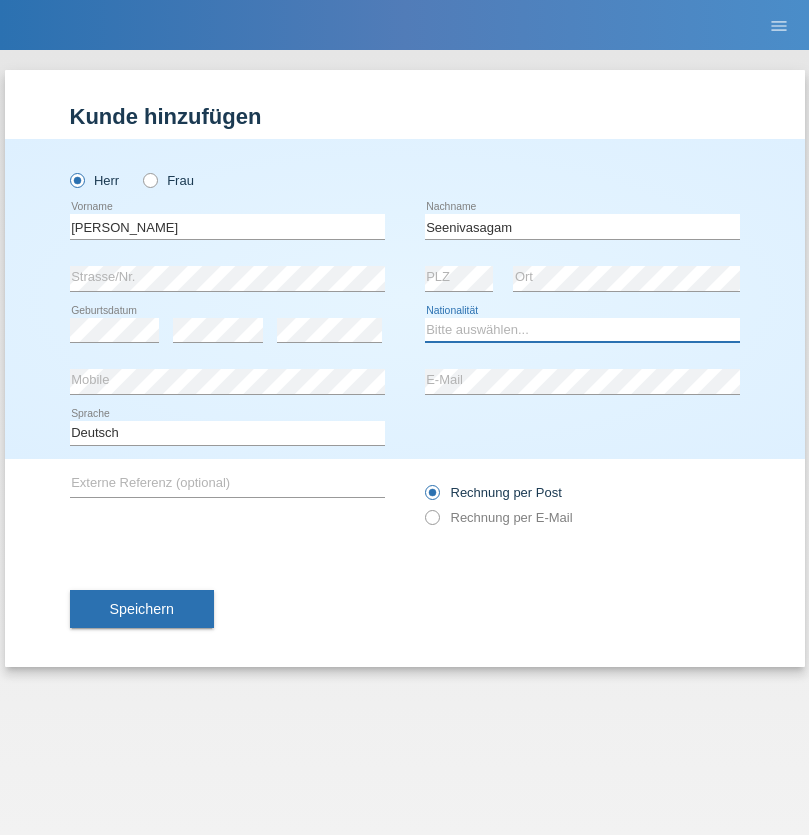 select on "CH" 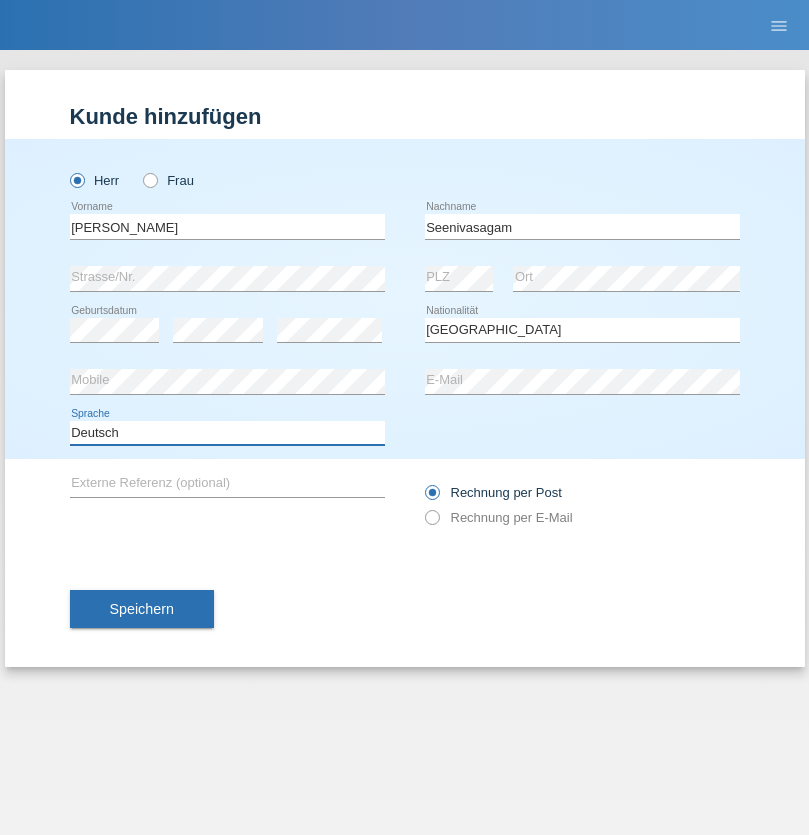 select on "en" 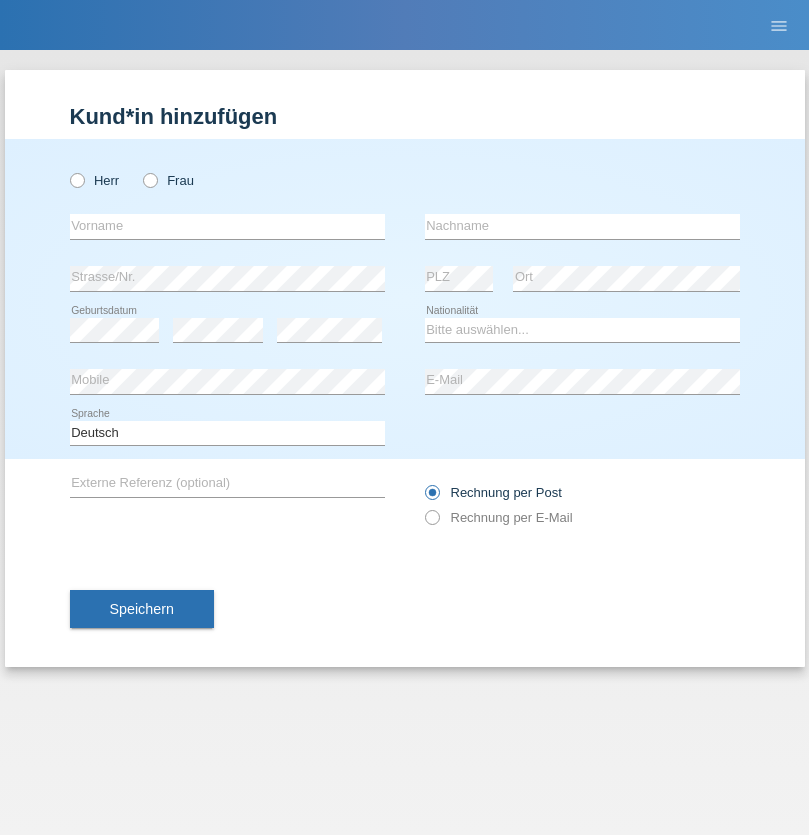 scroll, scrollTop: 0, scrollLeft: 0, axis: both 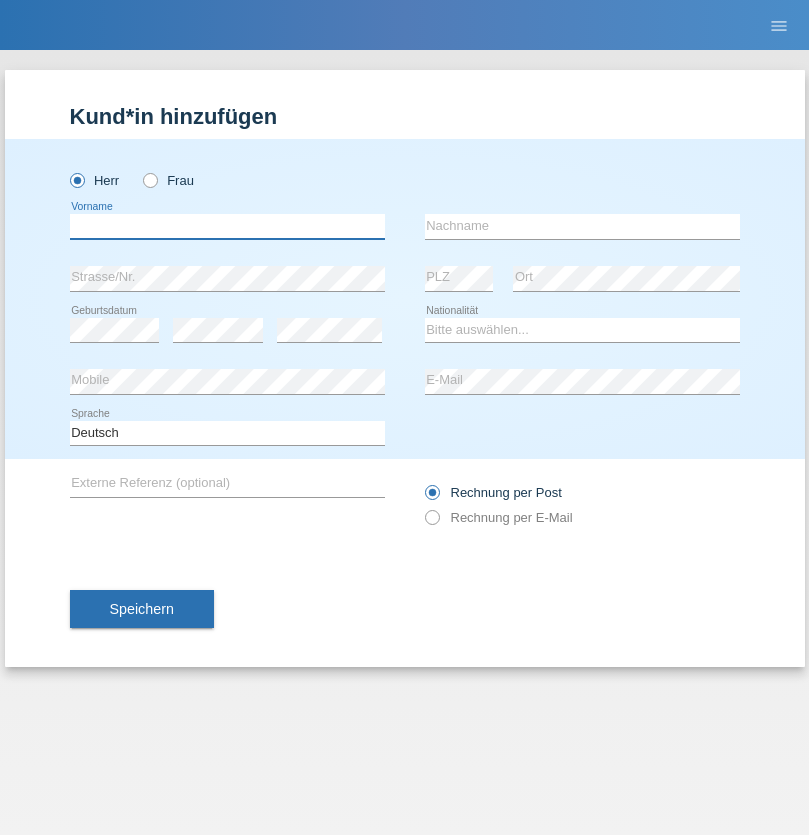 click at bounding box center (227, 226) 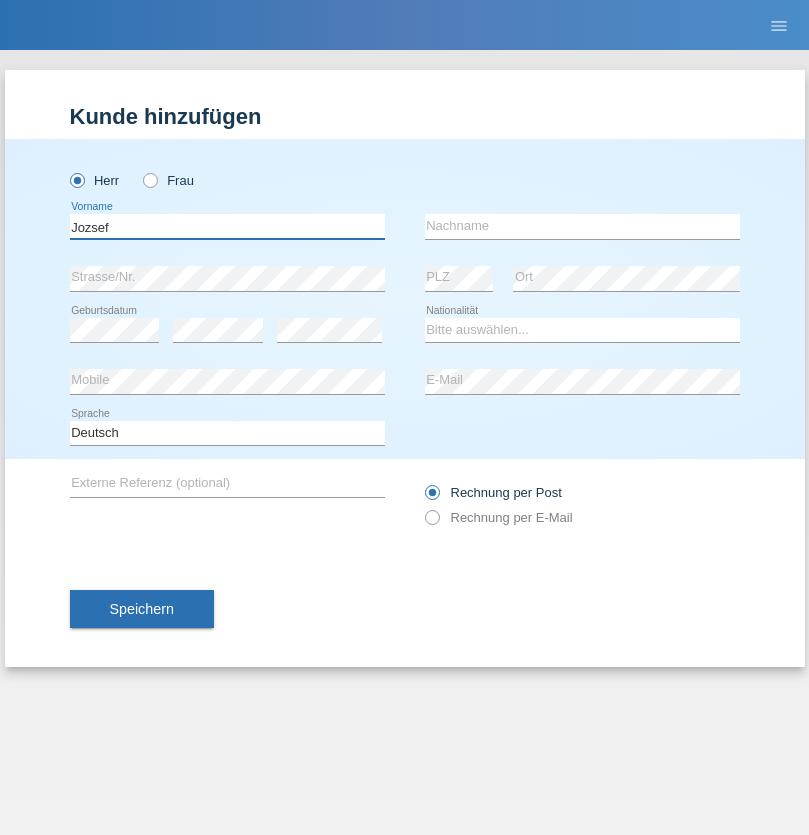 type on "Jozsef" 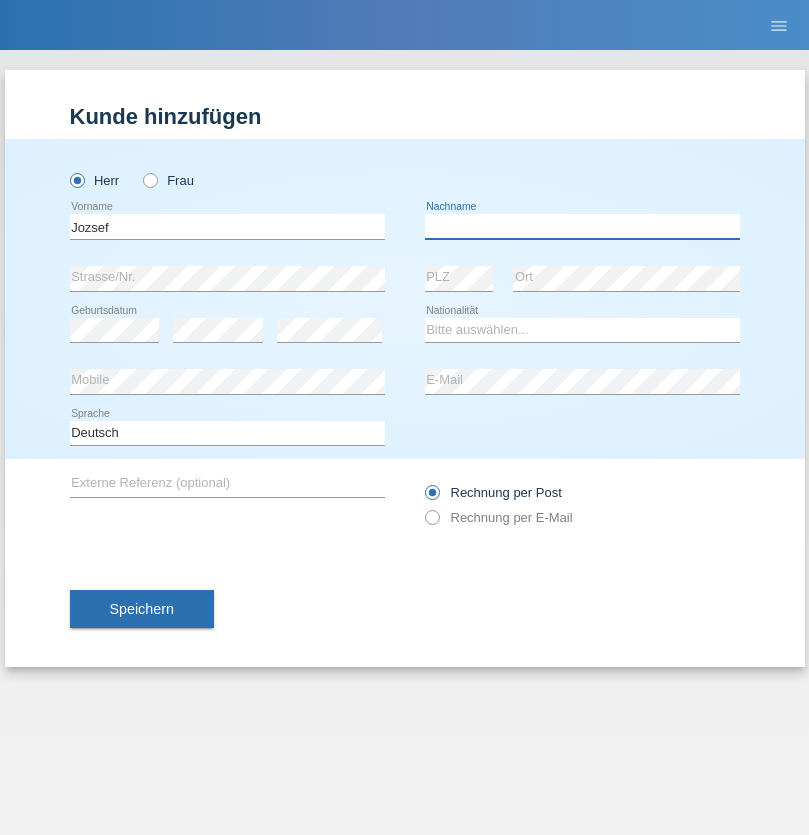 click at bounding box center (582, 226) 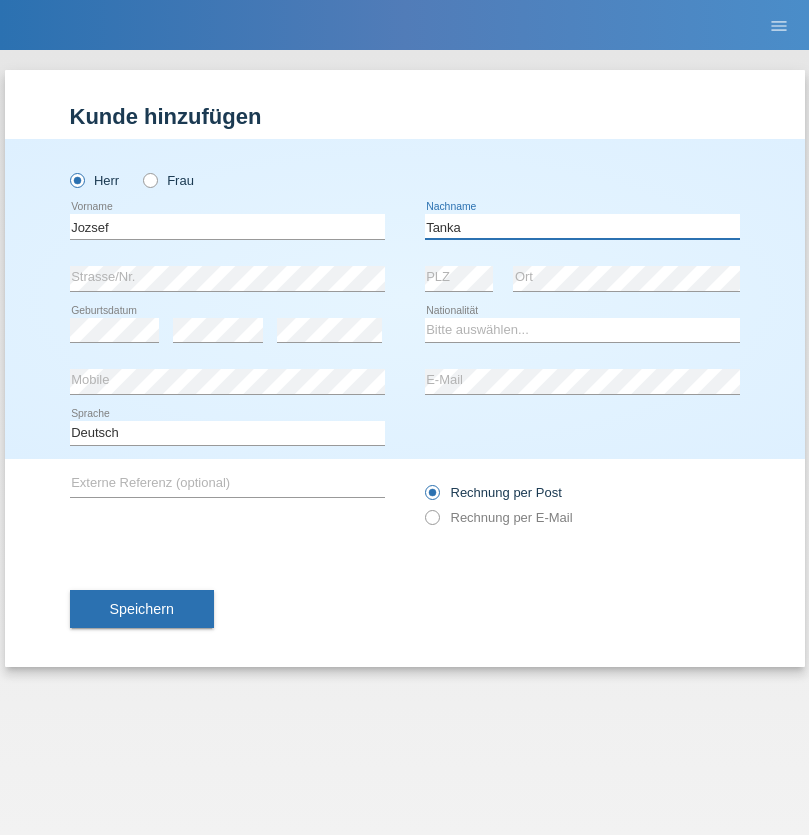 type on "Tanka" 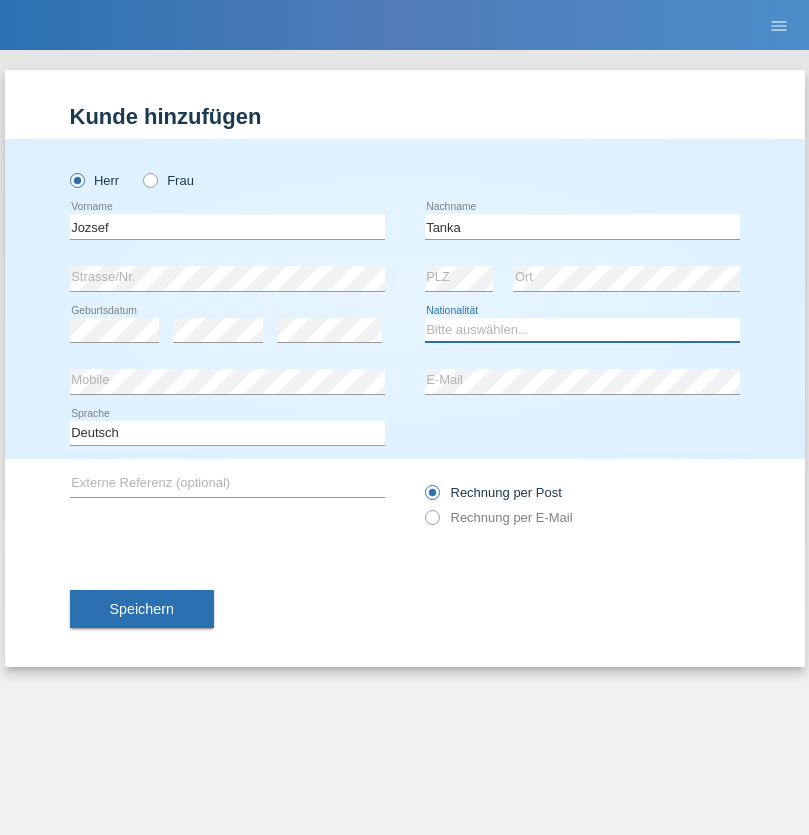 select on "HU" 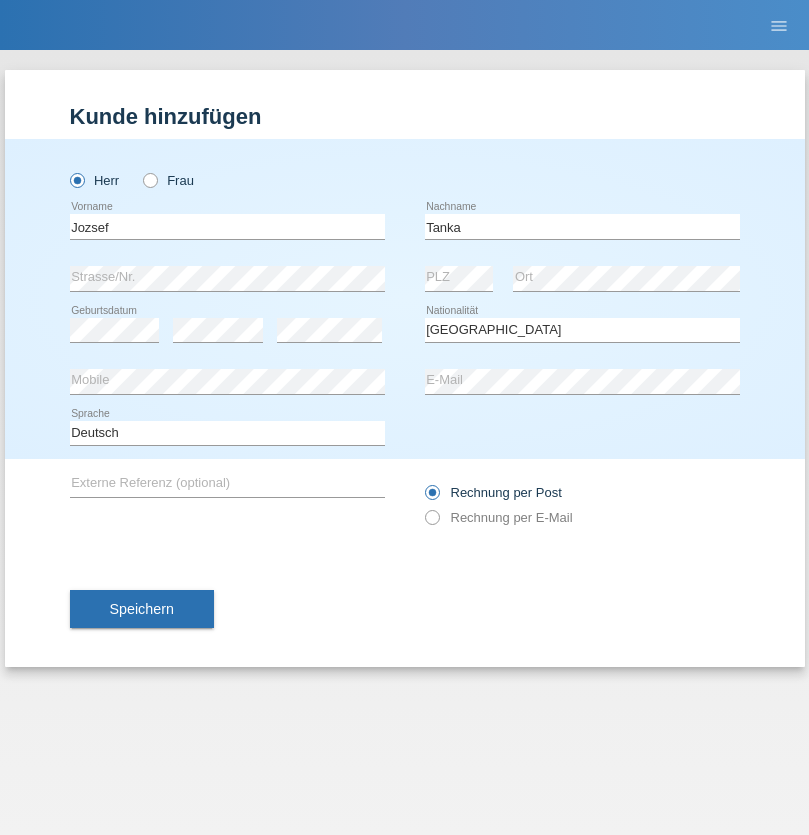 select on "C" 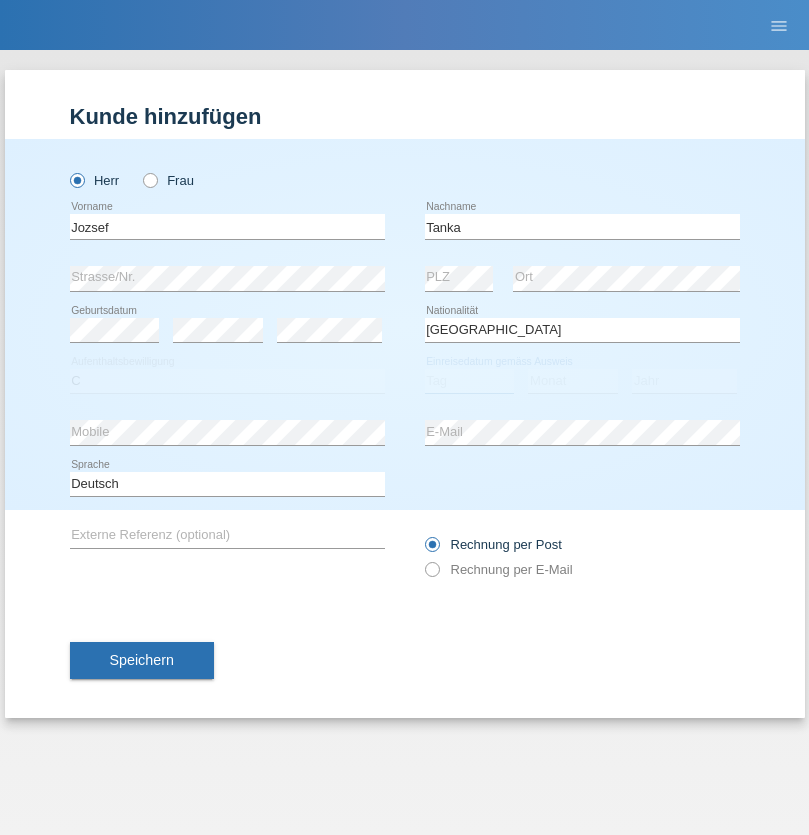 select on "17" 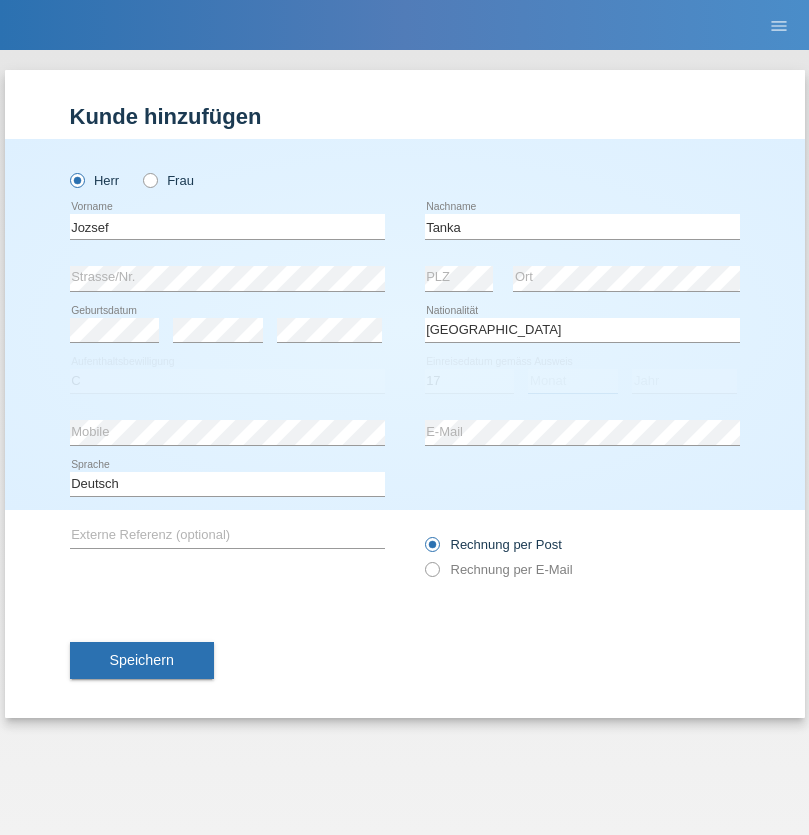 select on "03" 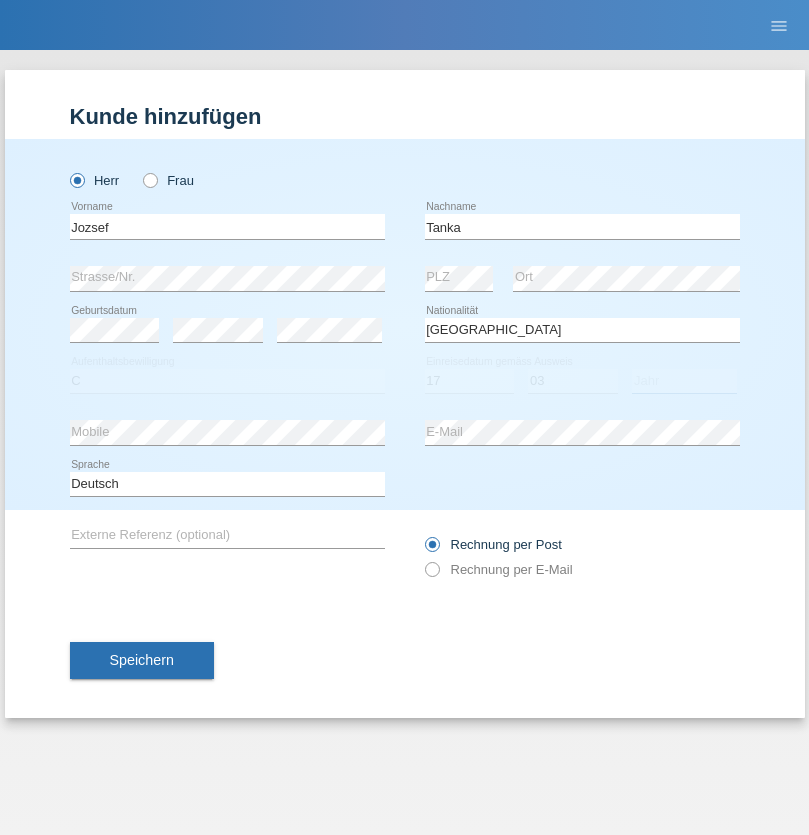 select on "2010" 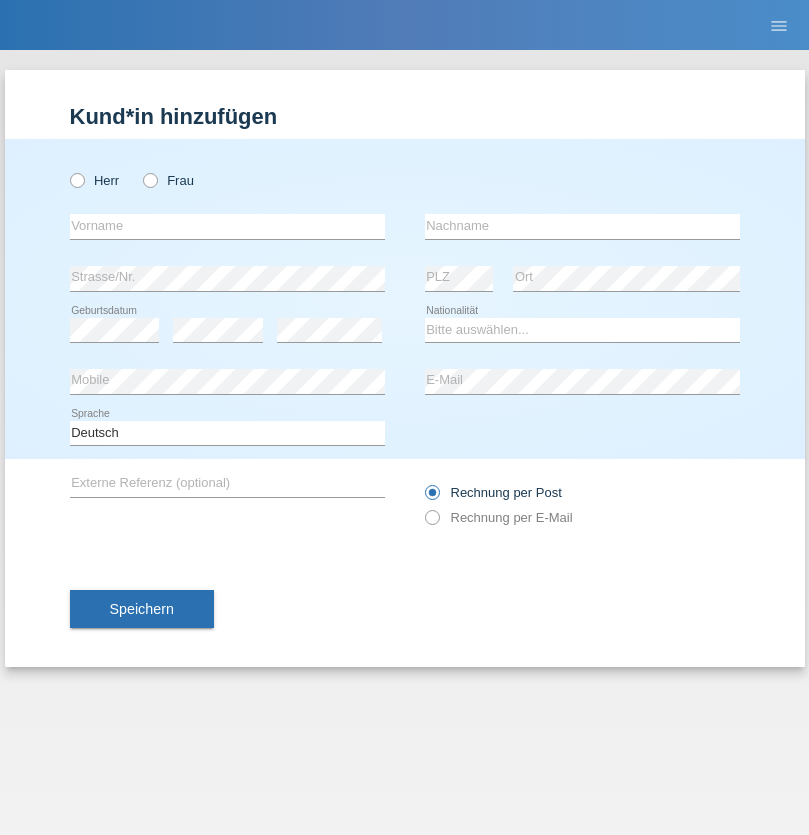 scroll, scrollTop: 0, scrollLeft: 0, axis: both 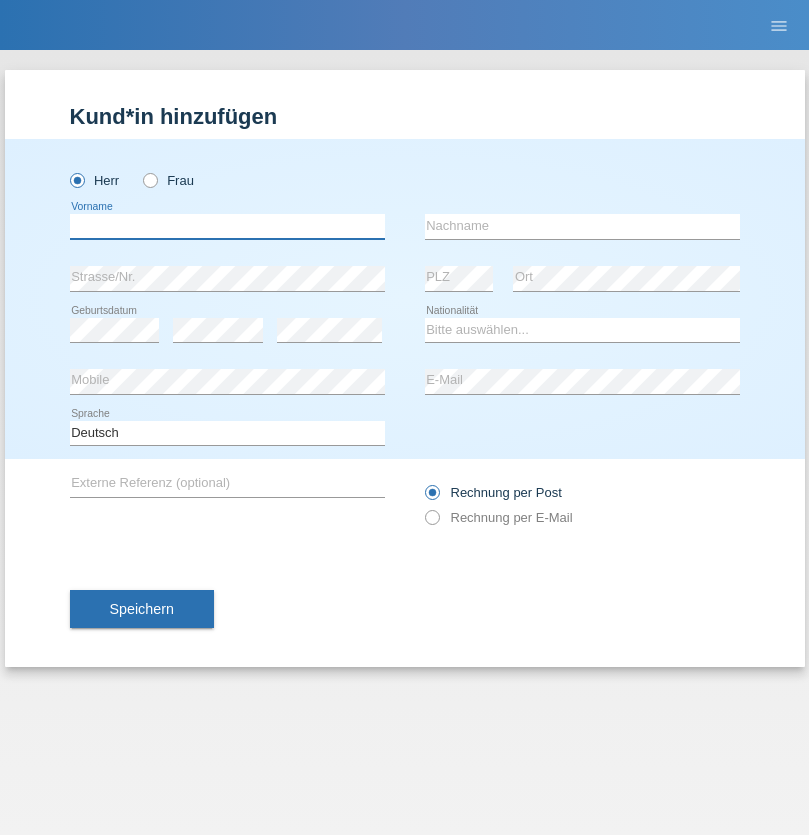 click at bounding box center (227, 226) 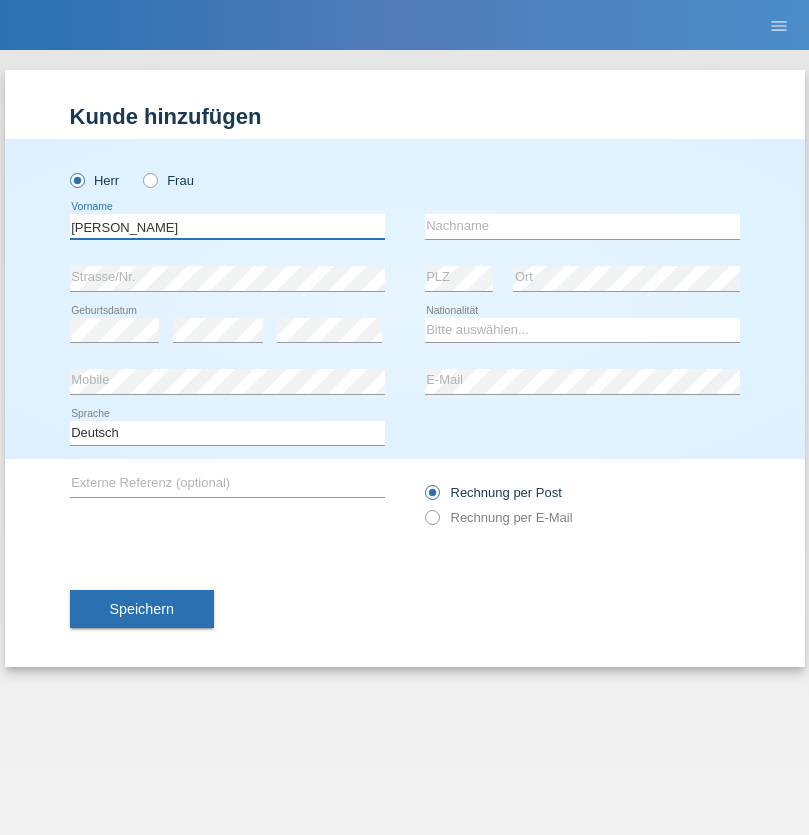 type on "Daniel" 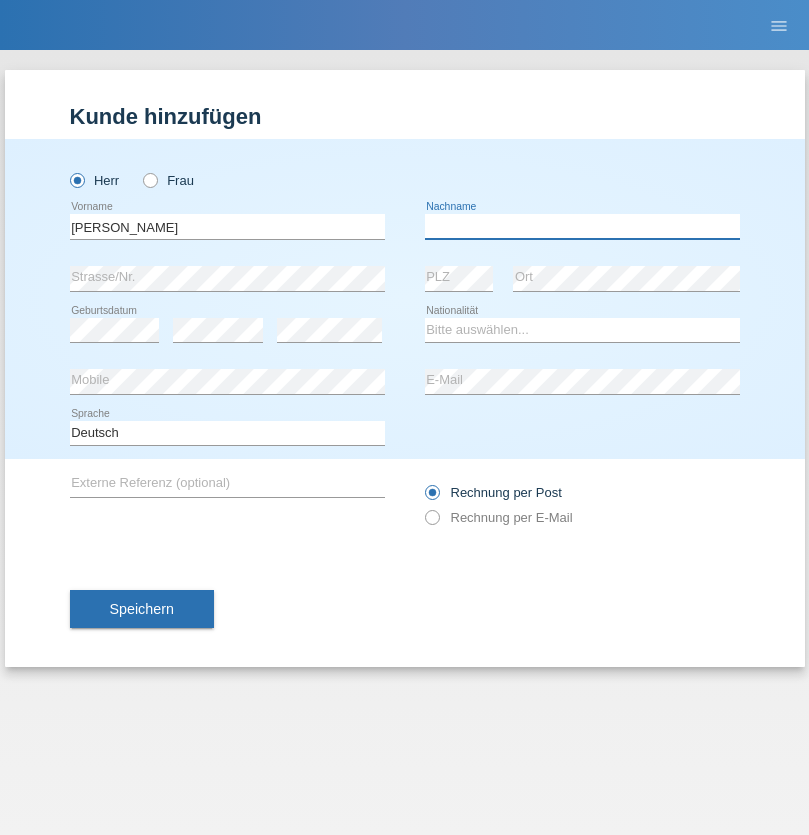 click at bounding box center [582, 226] 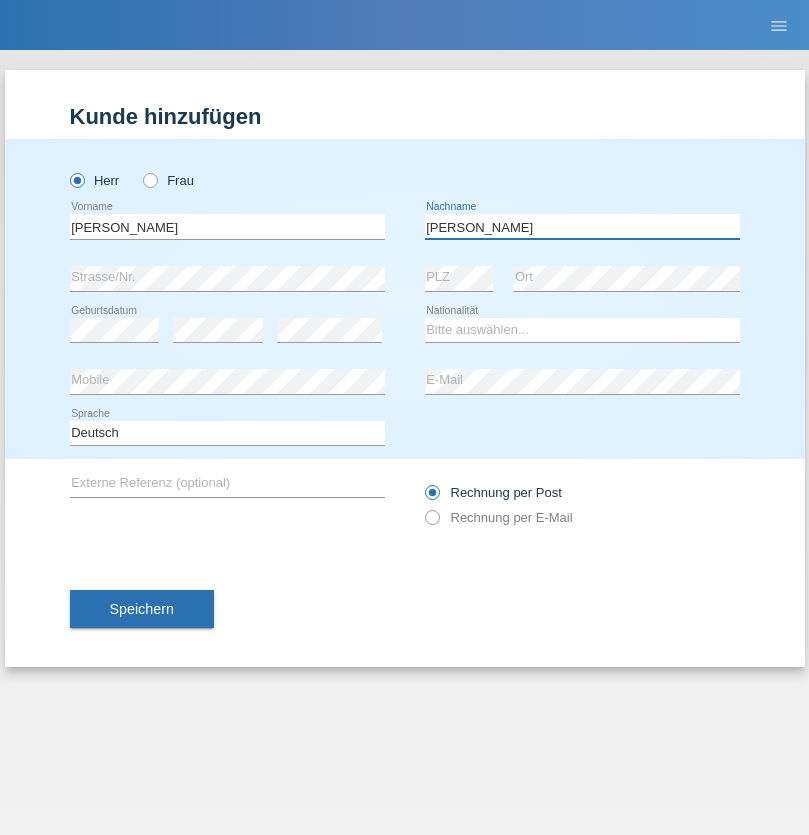 type on "[PERSON_NAME]" 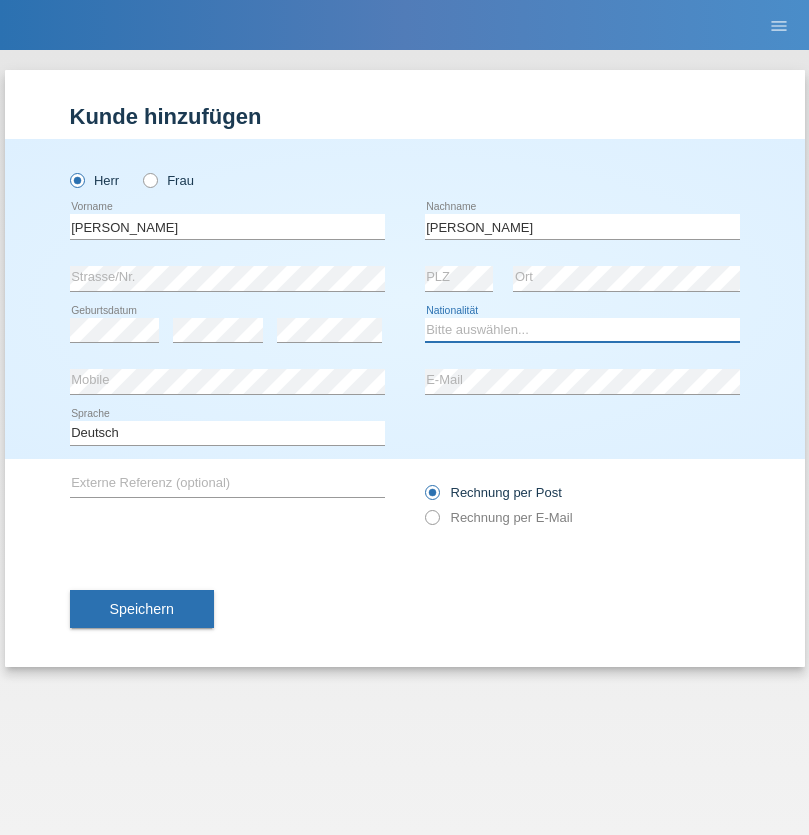 select on "PT" 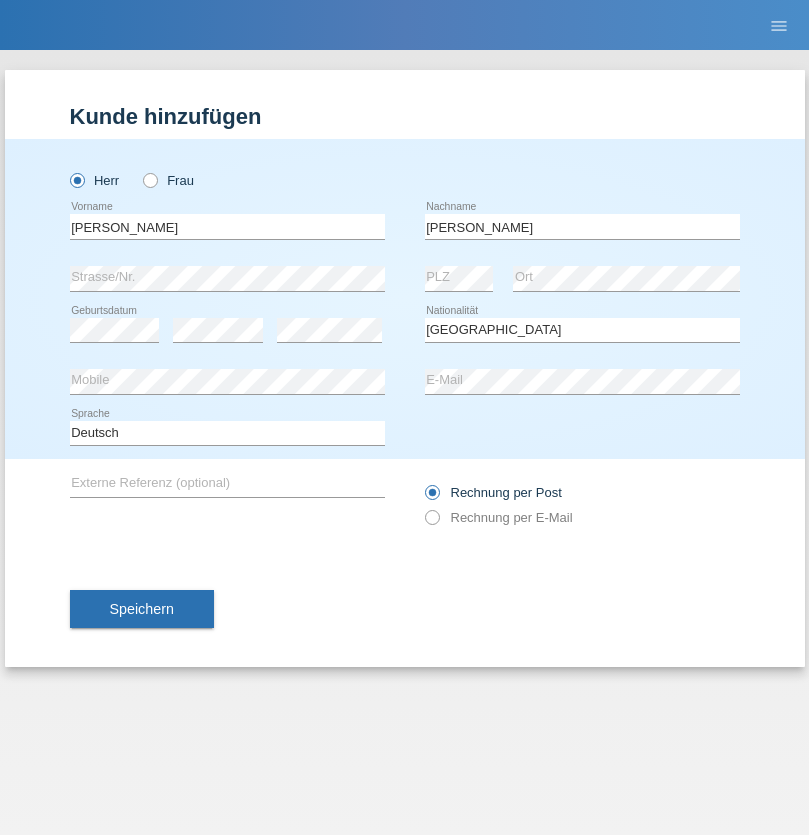 select on "C" 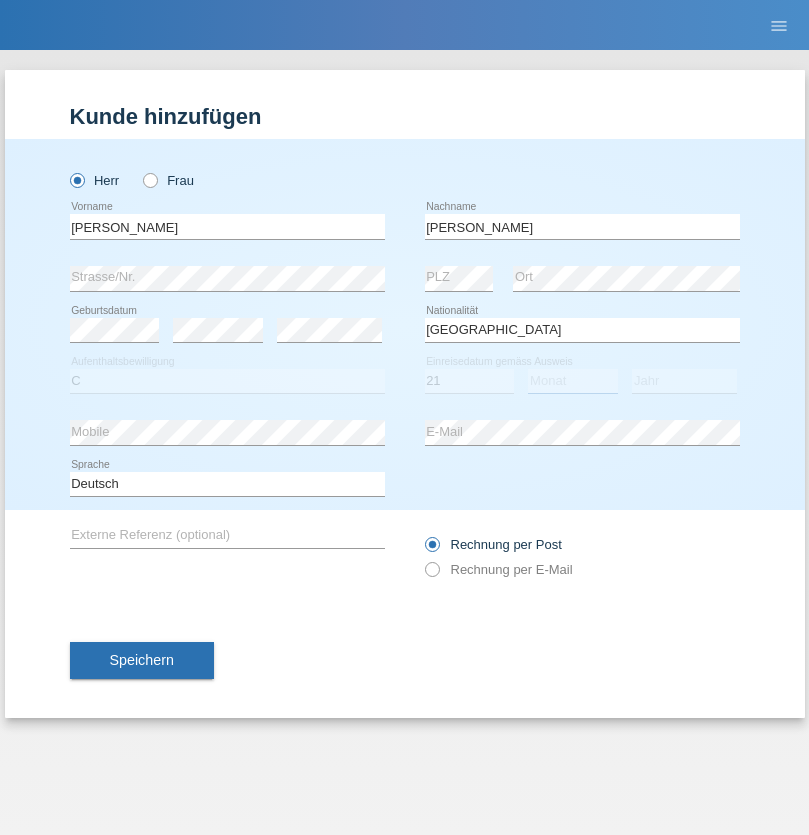 select on "04" 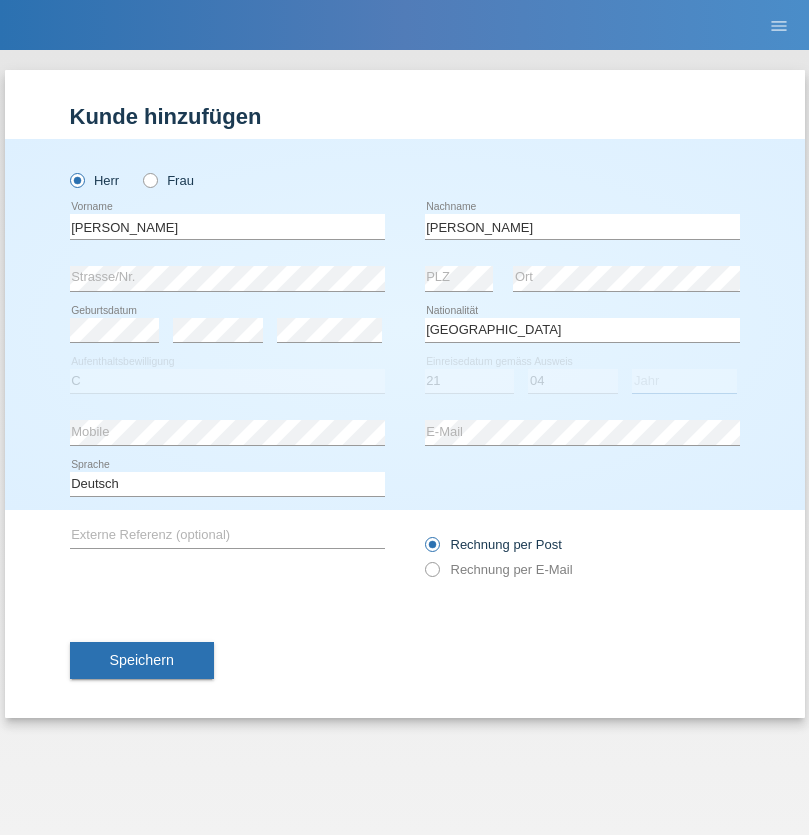 select on "2011" 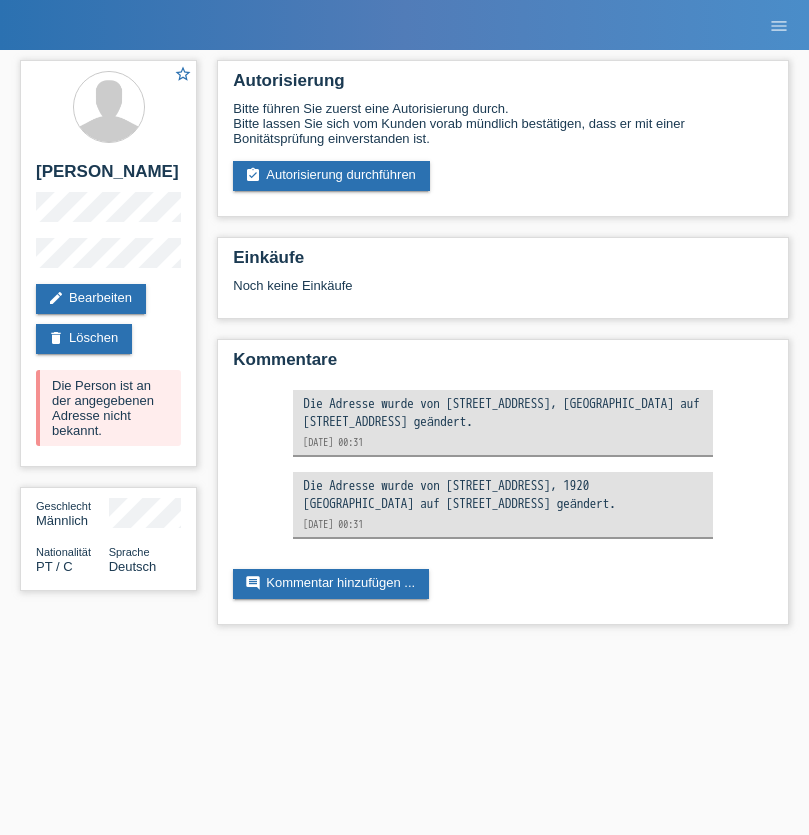 scroll, scrollTop: 0, scrollLeft: 0, axis: both 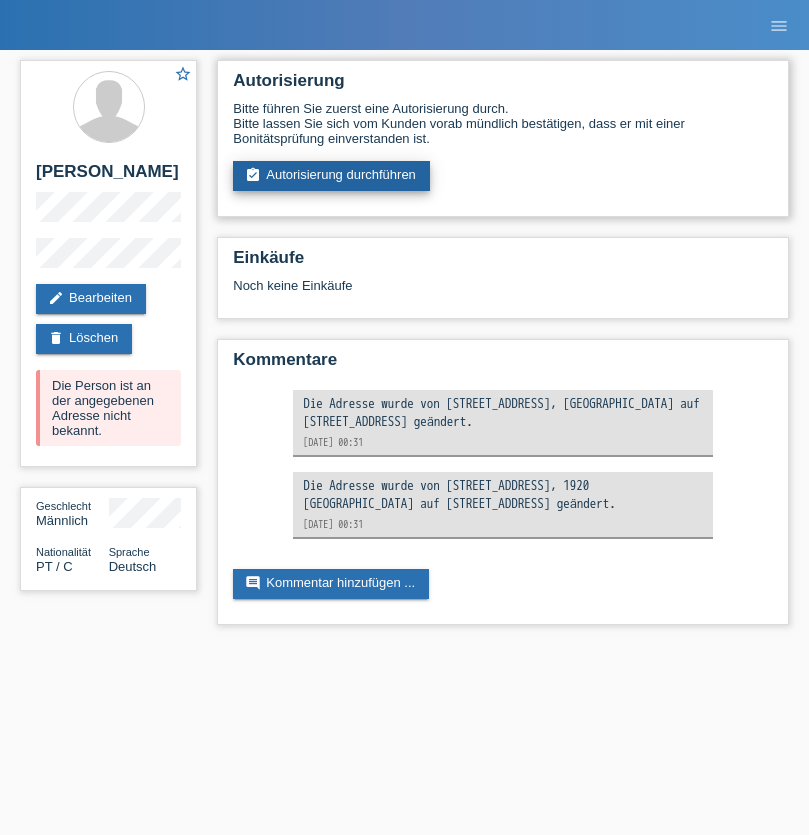 click on "assignment_turned_in  Autorisierung durchführen" at bounding box center [331, 176] 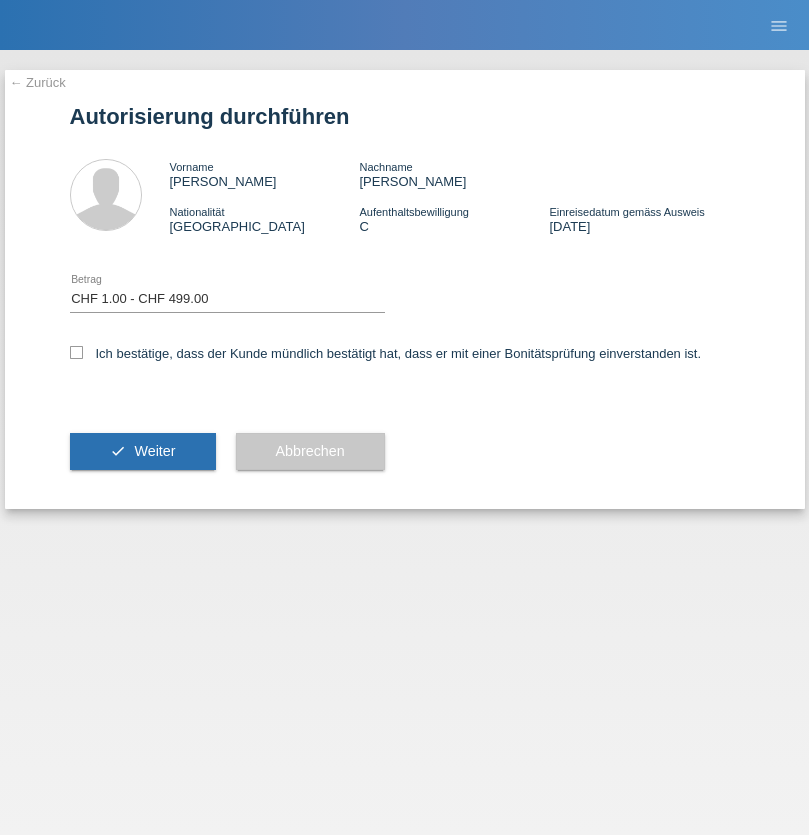 select on "1" 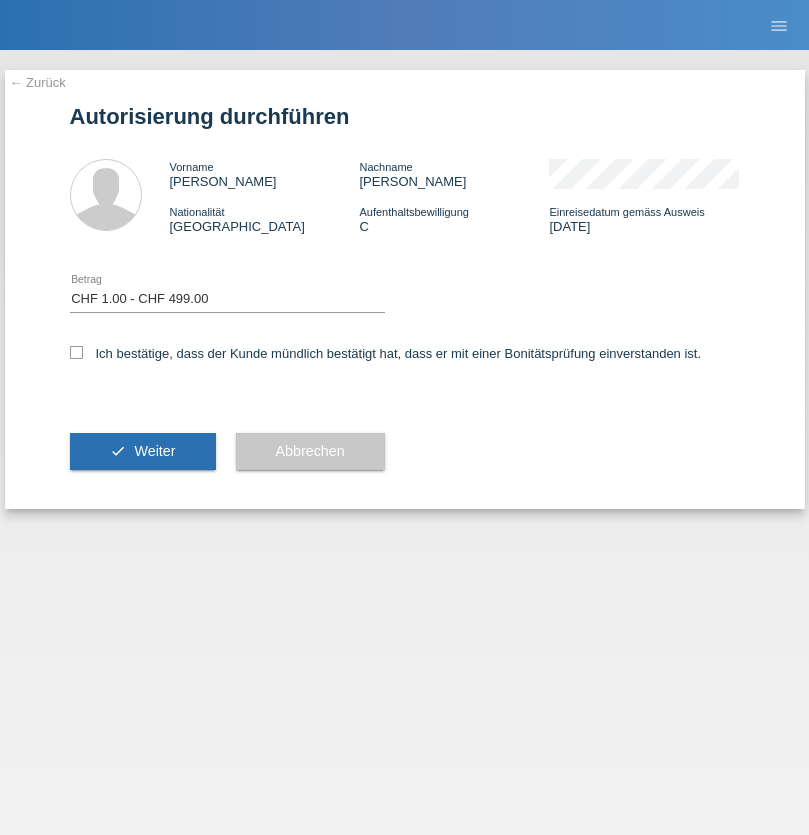 scroll, scrollTop: 0, scrollLeft: 0, axis: both 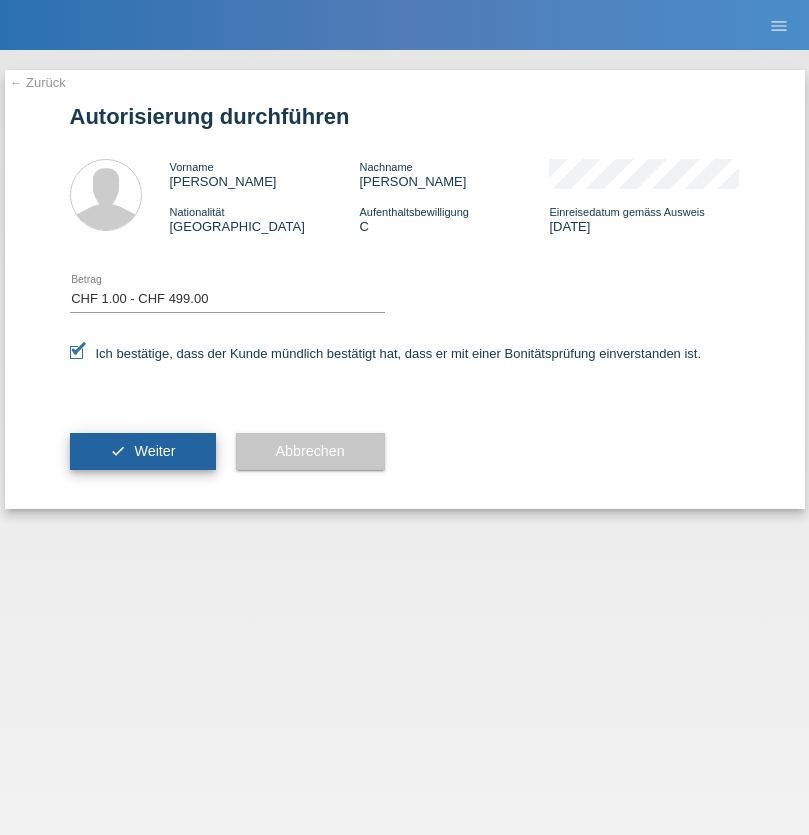 click on "Weiter" at bounding box center [154, 451] 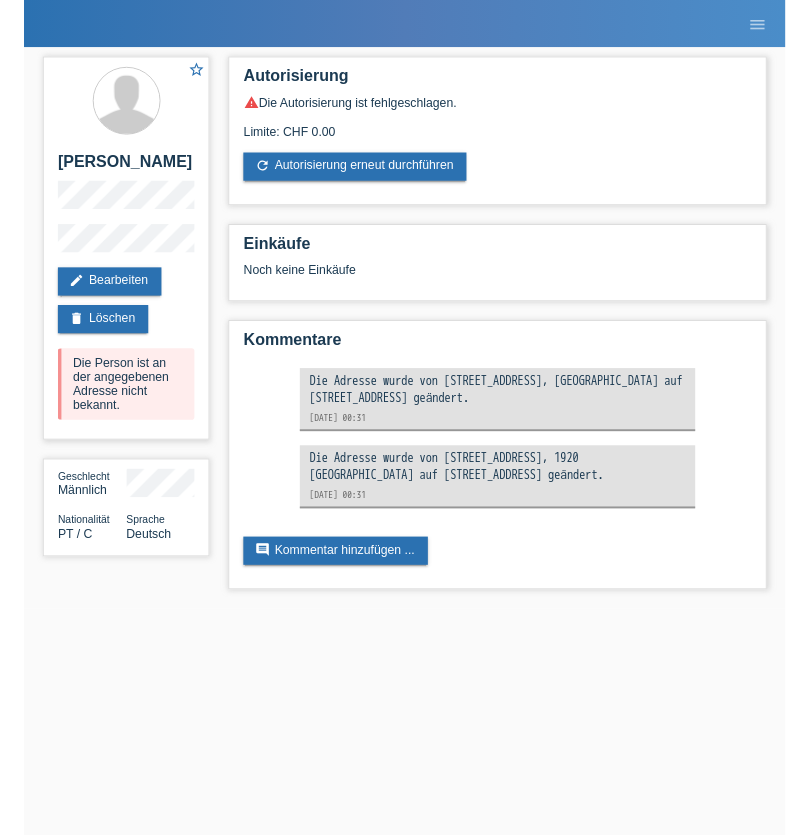scroll, scrollTop: 0, scrollLeft: 0, axis: both 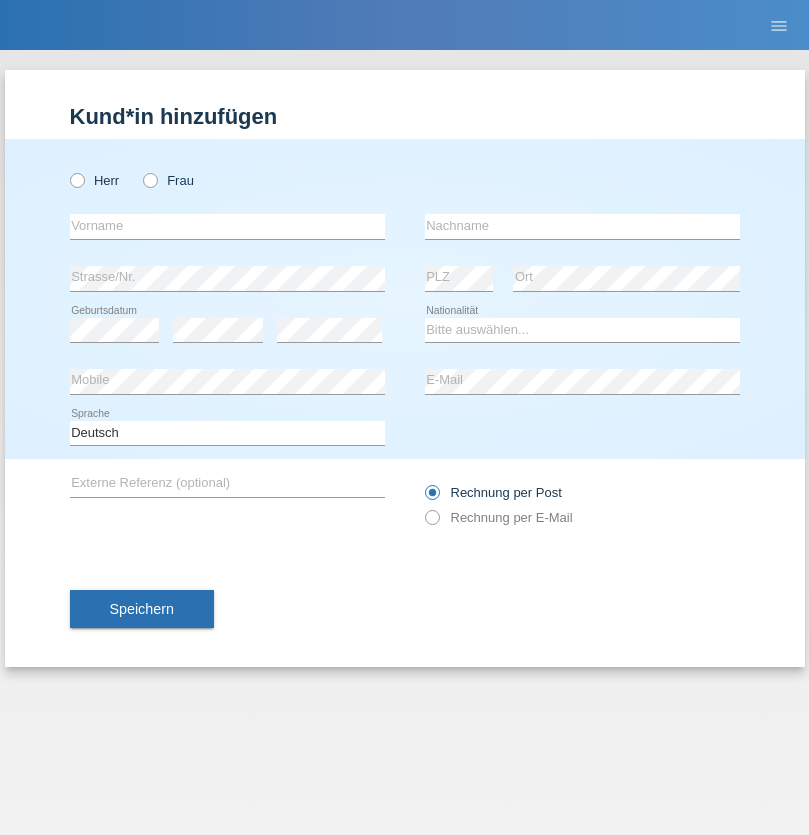 radio on "true" 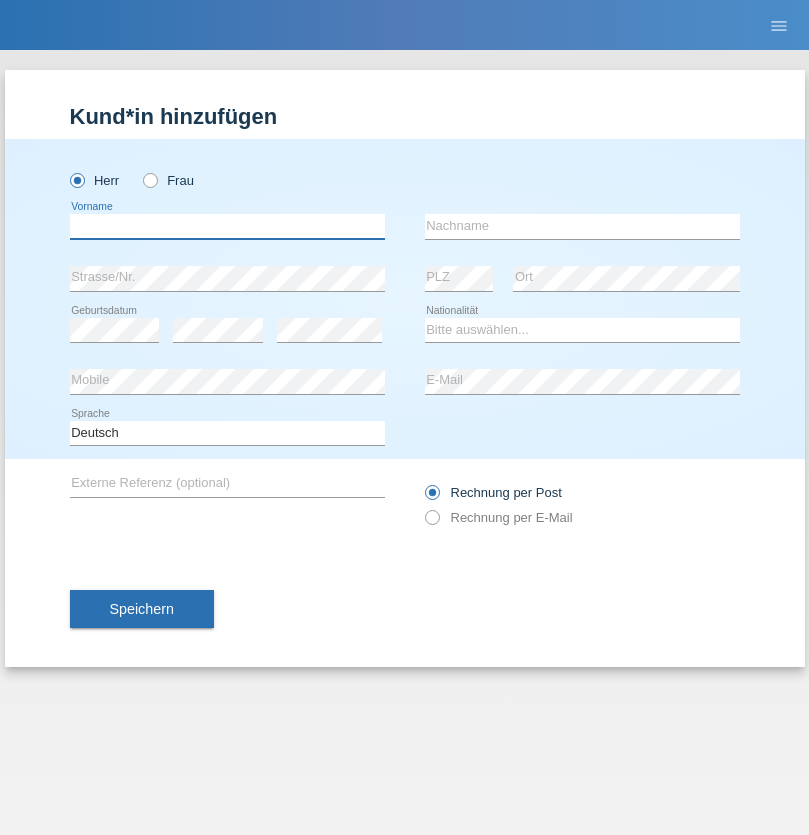 click at bounding box center [227, 226] 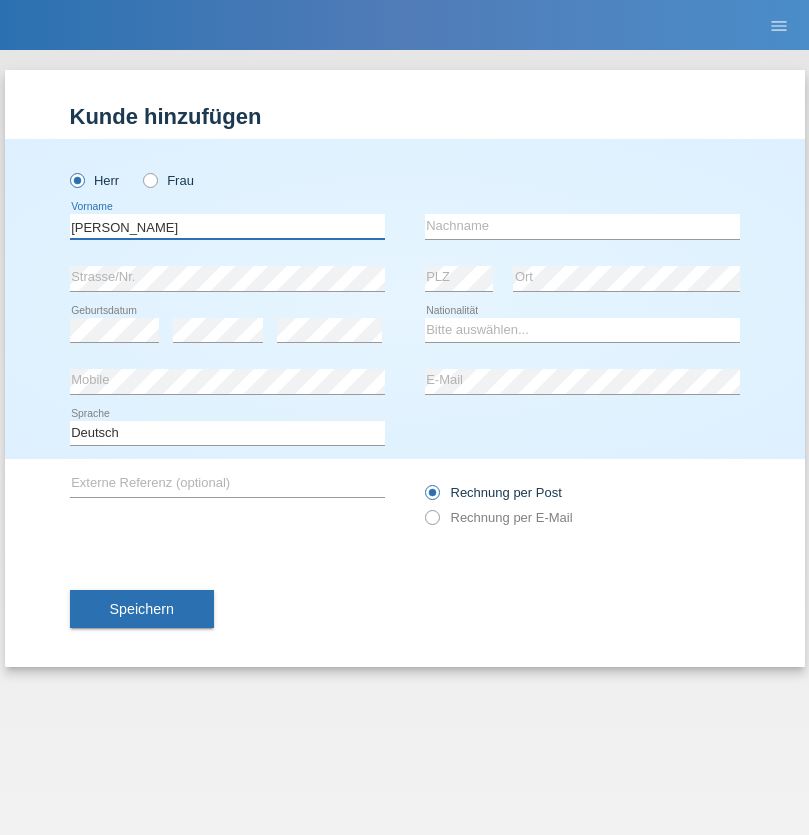 type on "[PERSON_NAME]" 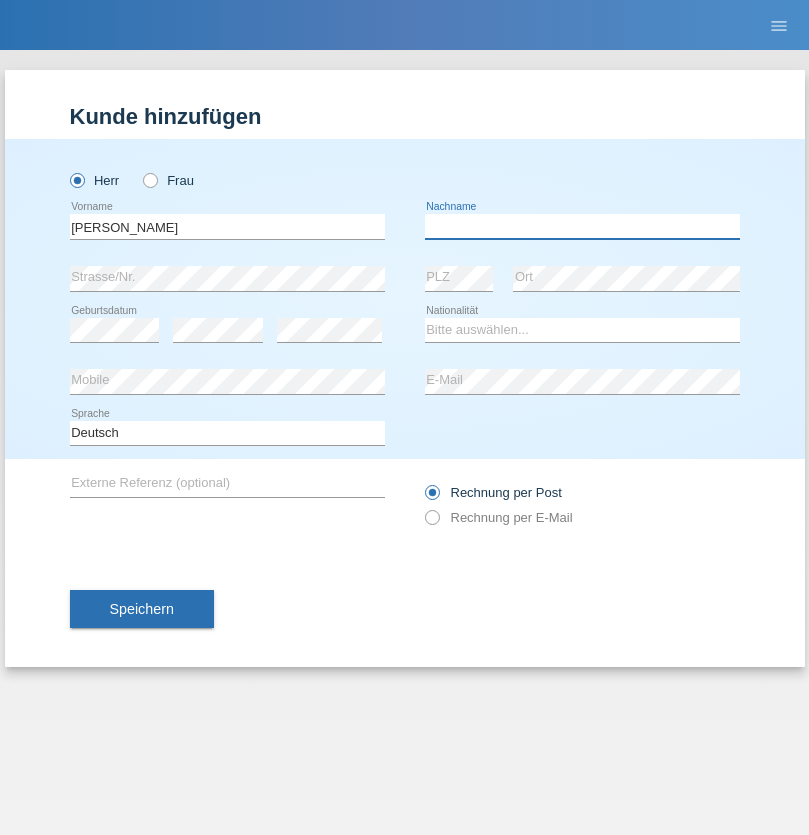 click at bounding box center (582, 226) 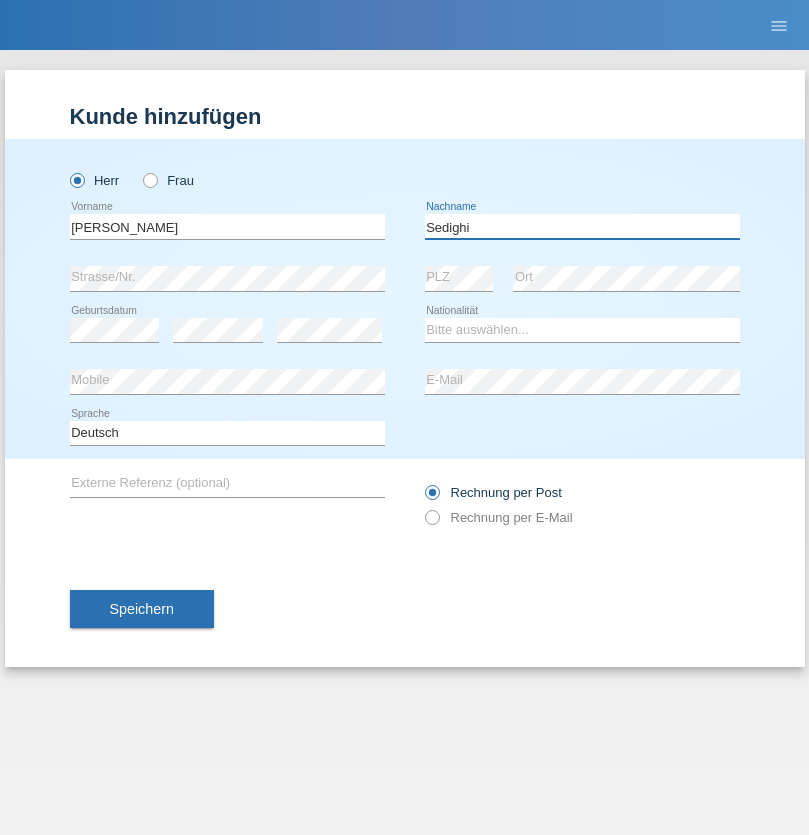 type on "Sedighi" 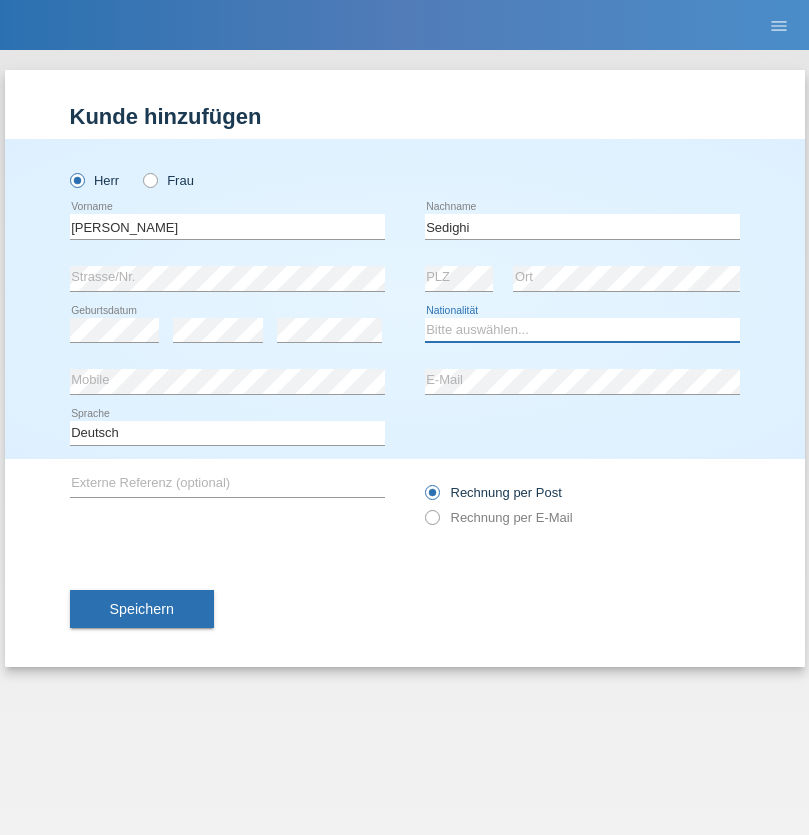 select on "AF" 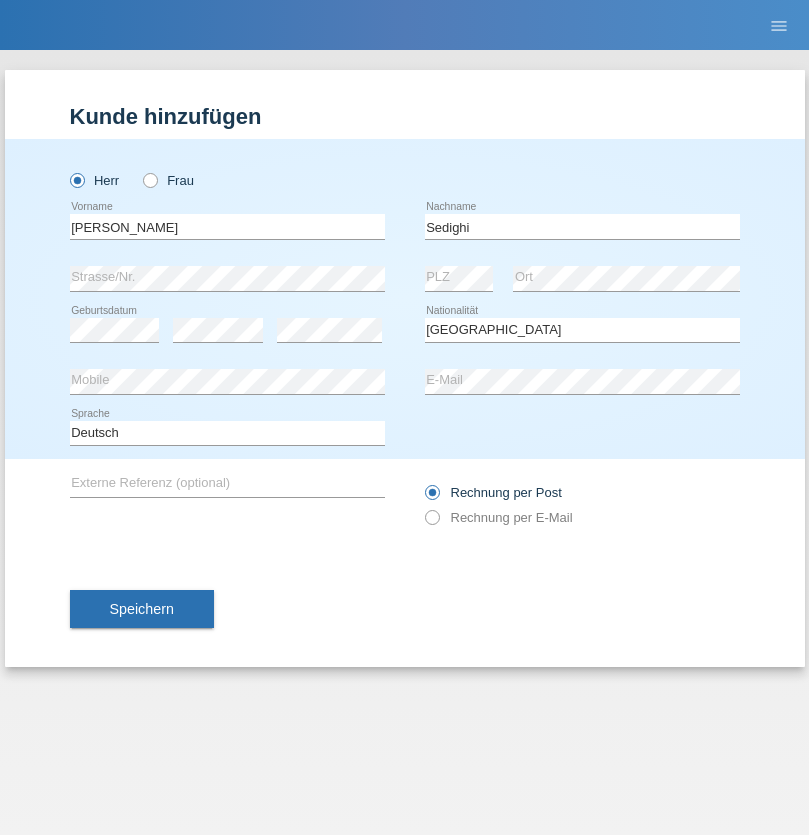 select on "C" 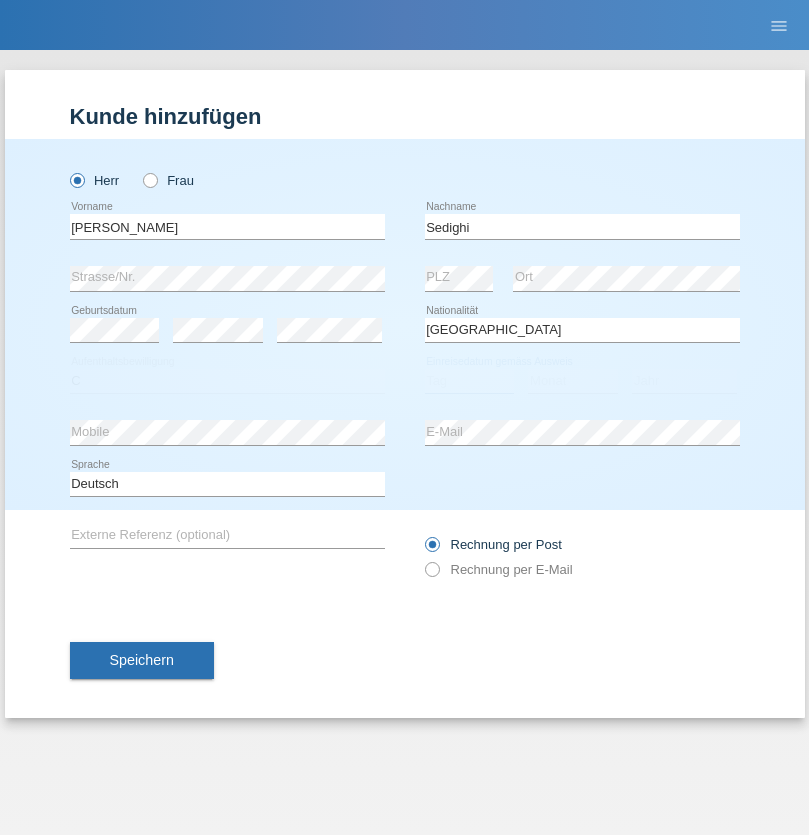 select on "17" 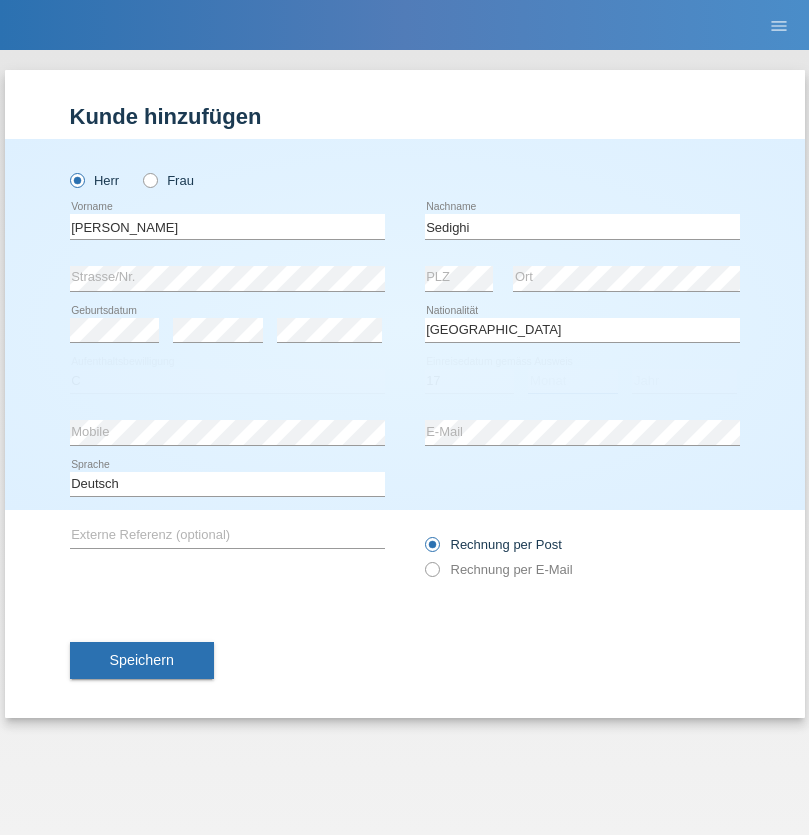 select on "10" 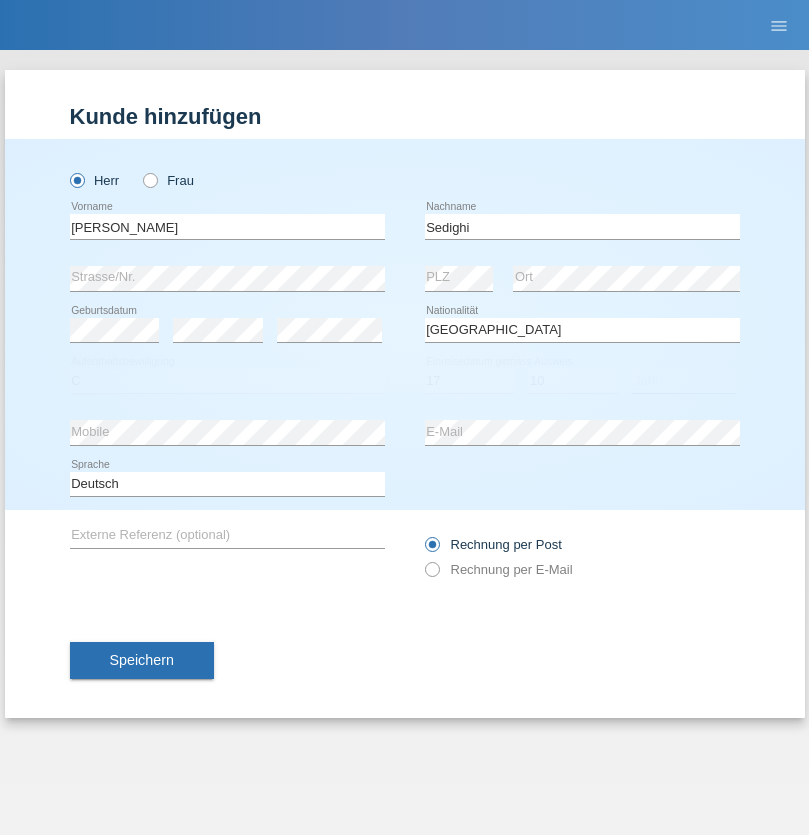 select on "2015" 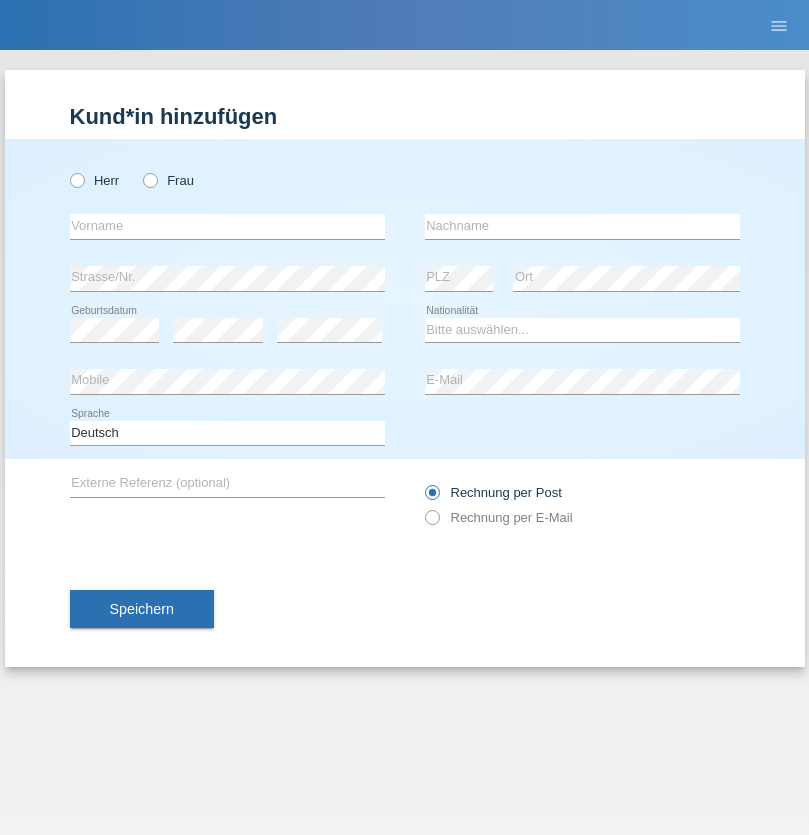 scroll, scrollTop: 0, scrollLeft: 0, axis: both 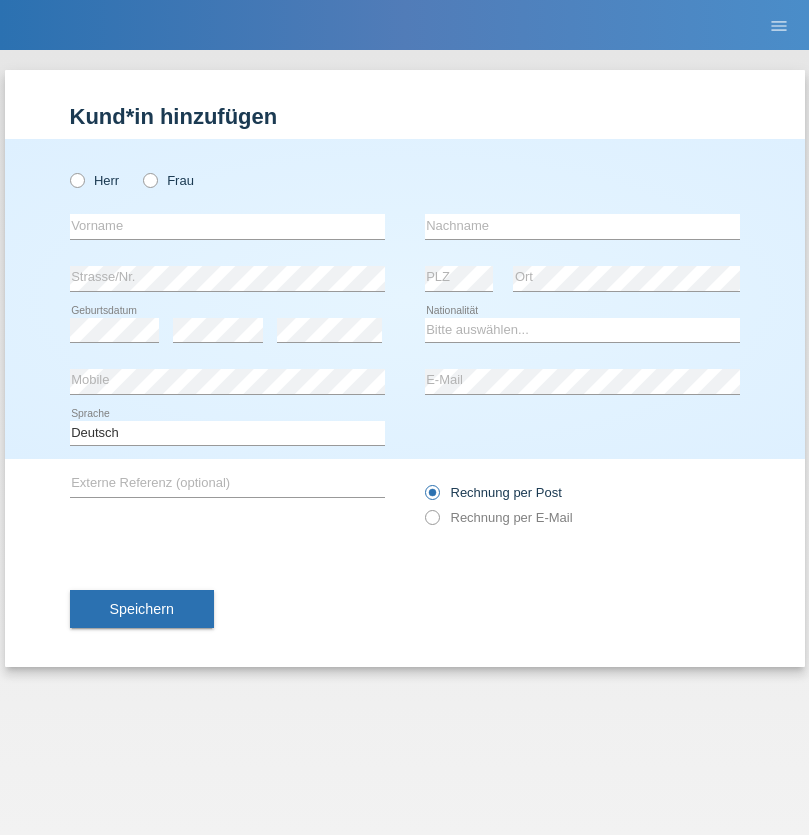 radio on "true" 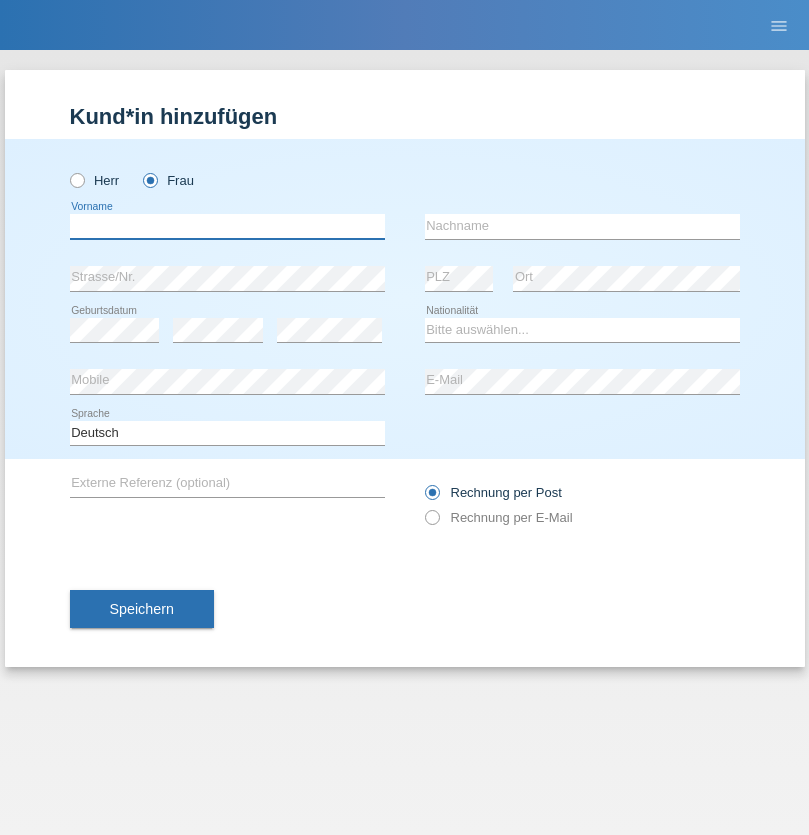 click at bounding box center [227, 226] 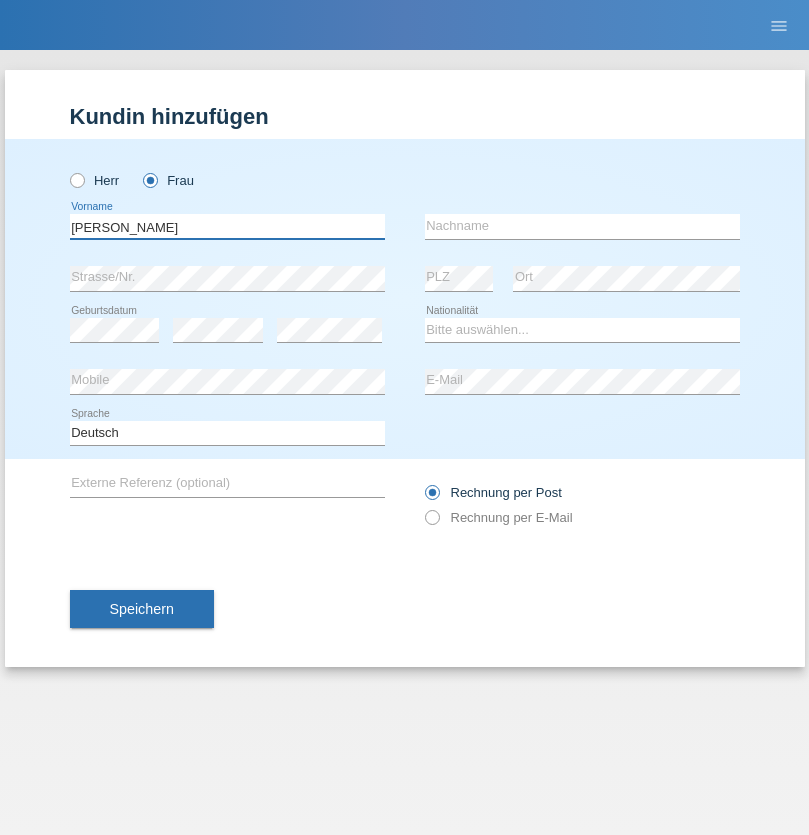 type on "[PERSON_NAME]" 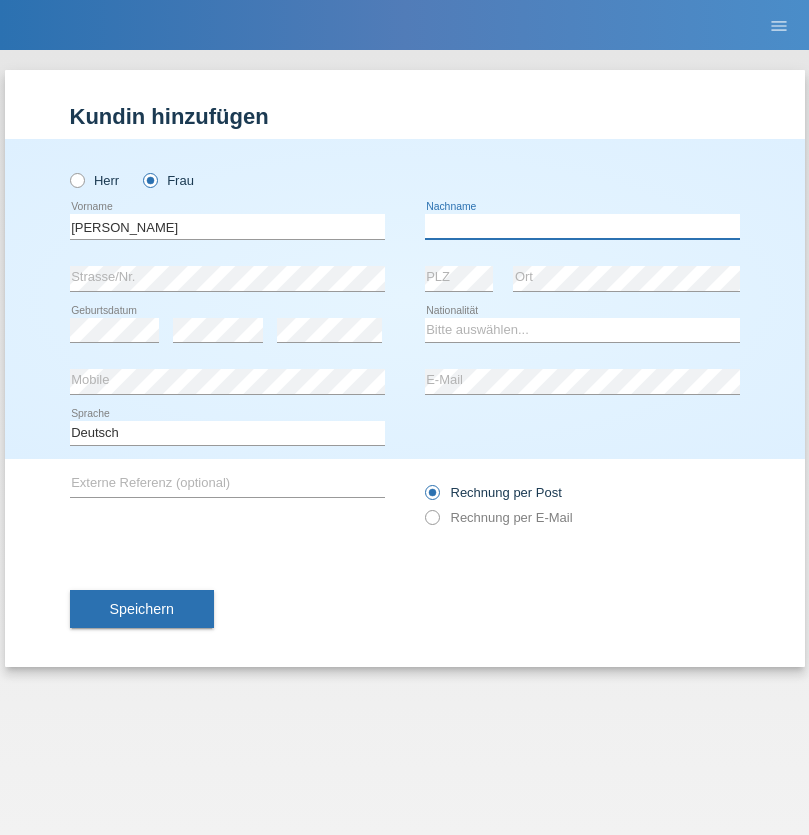 click at bounding box center [582, 226] 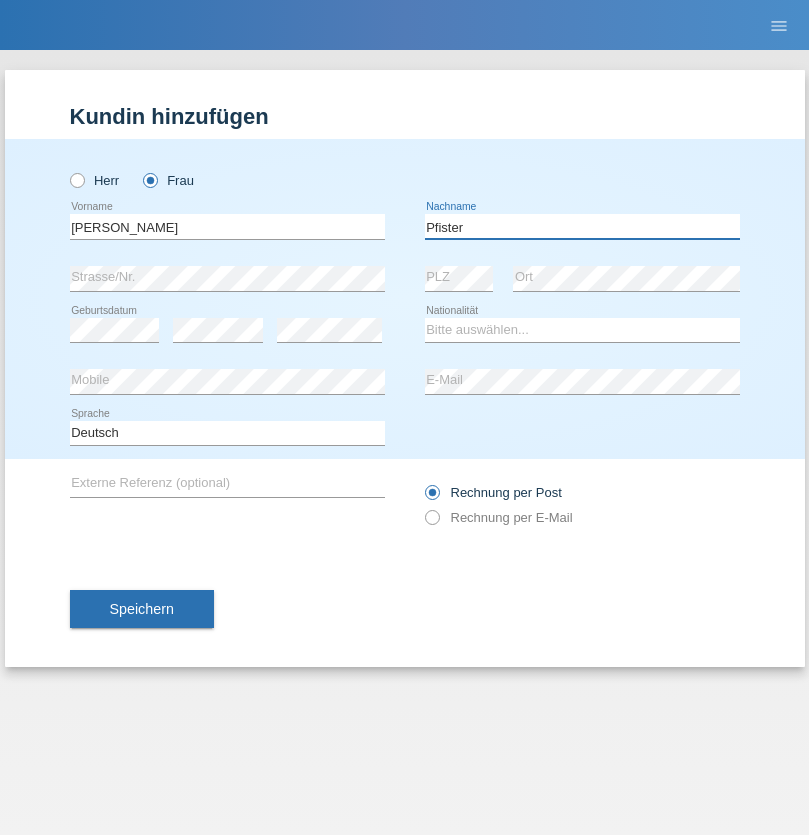 type on "Pfister" 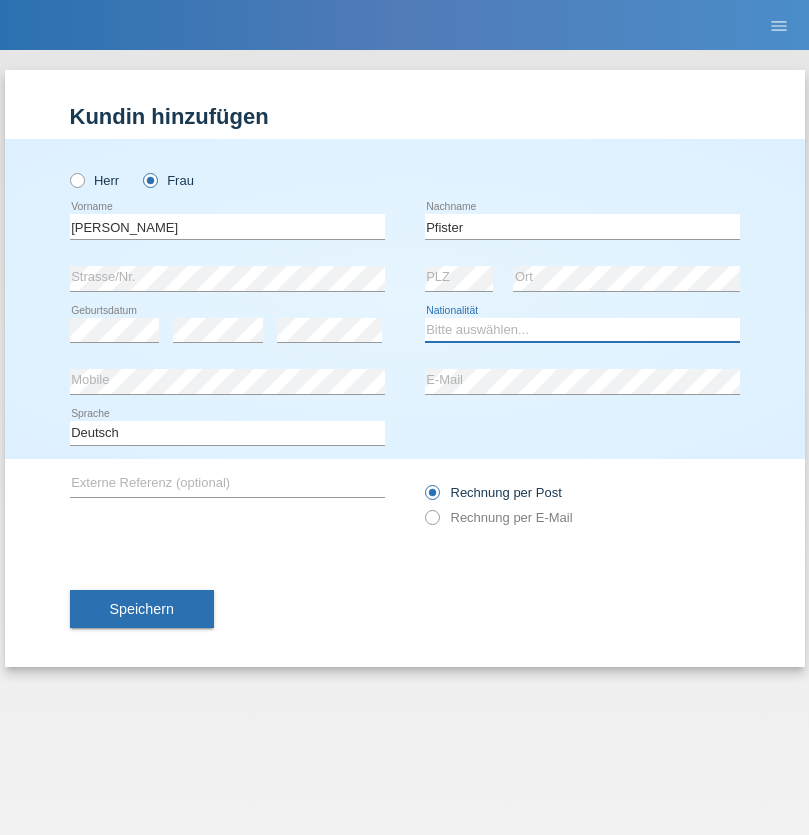 select on "FR" 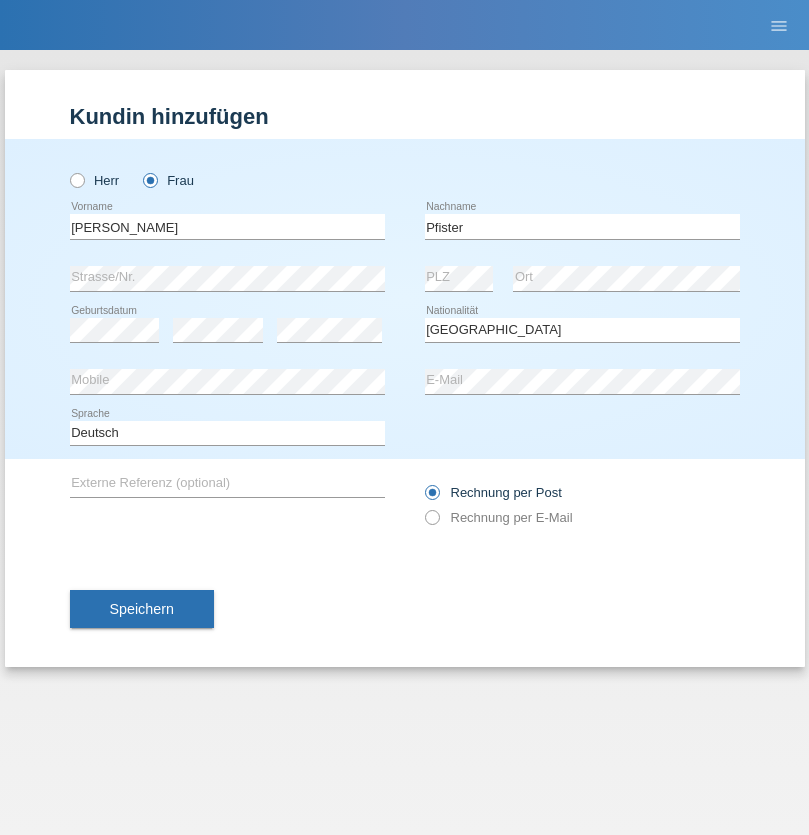 select on "C" 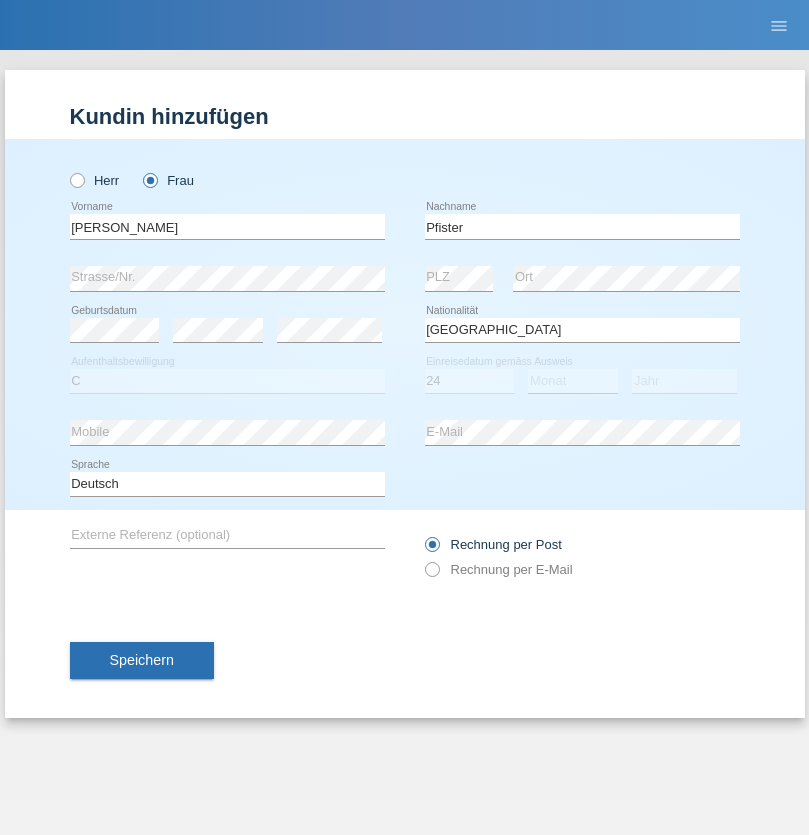 select on "08" 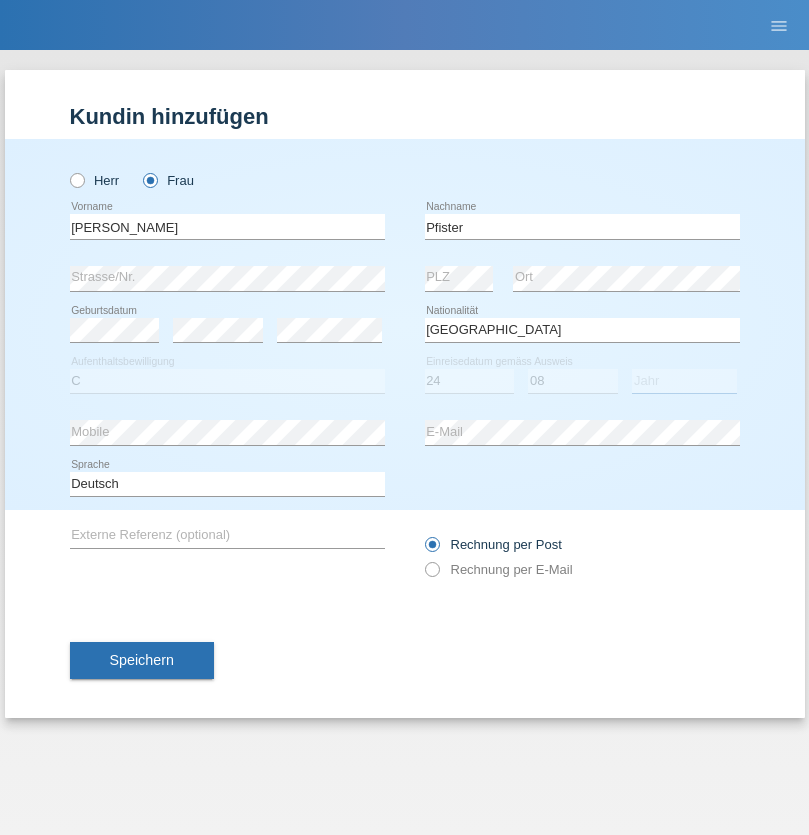 select on "2009" 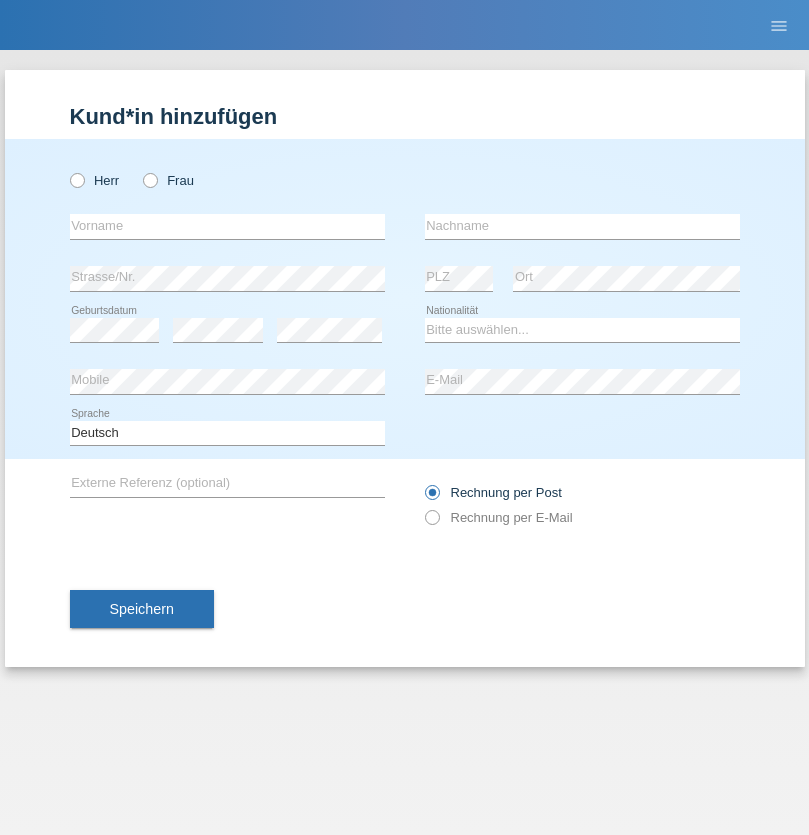 scroll, scrollTop: 0, scrollLeft: 0, axis: both 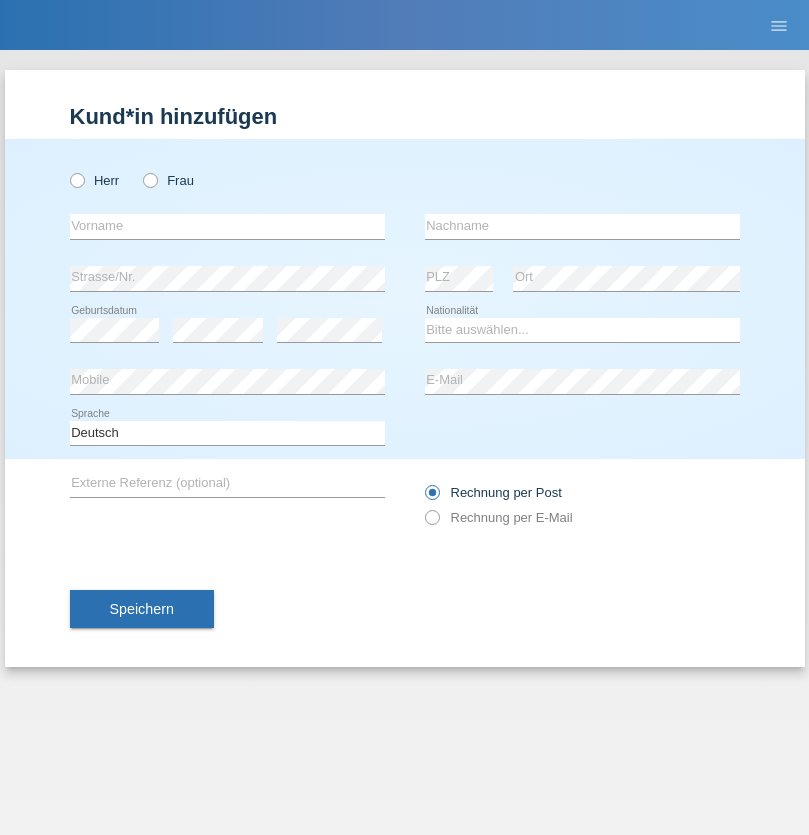 radio on "true" 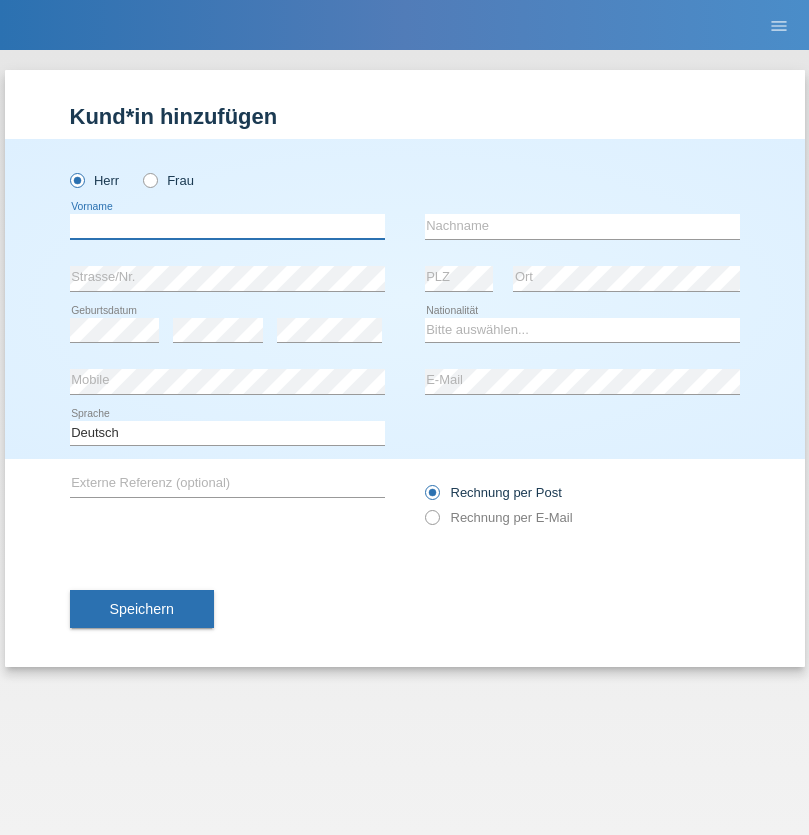 click at bounding box center (227, 226) 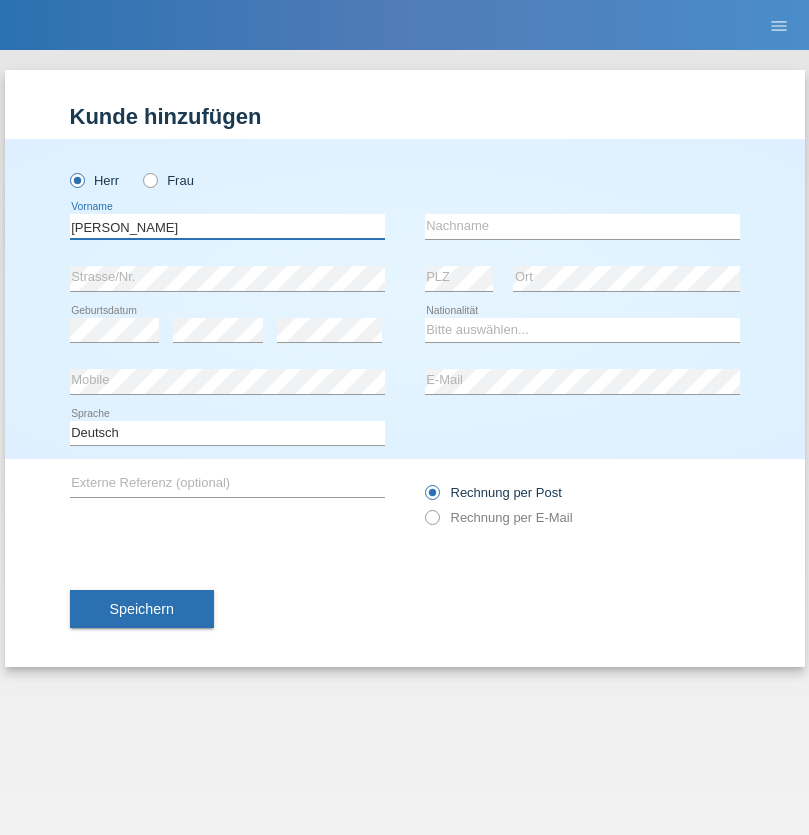 type on "[PERSON_NAME]" 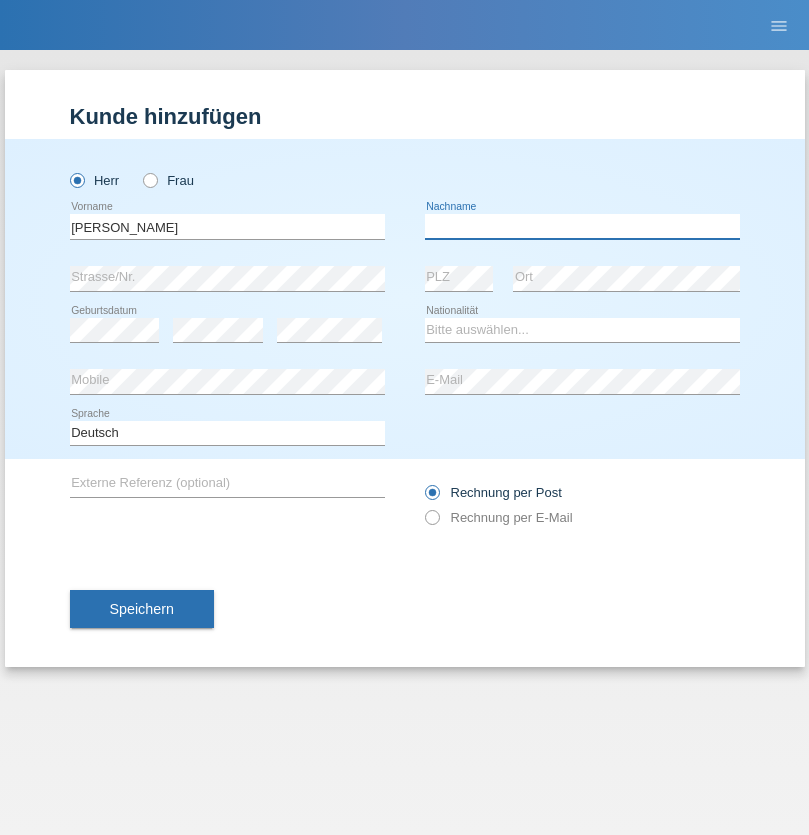 click at bounding box center (582, 226) 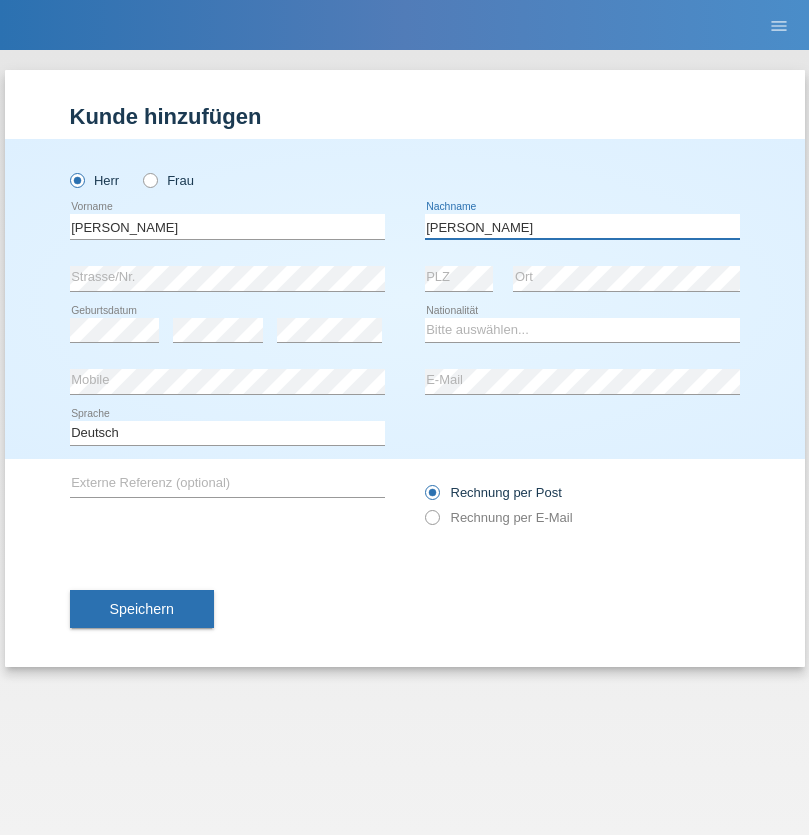type on "[PERSON_NAME]" 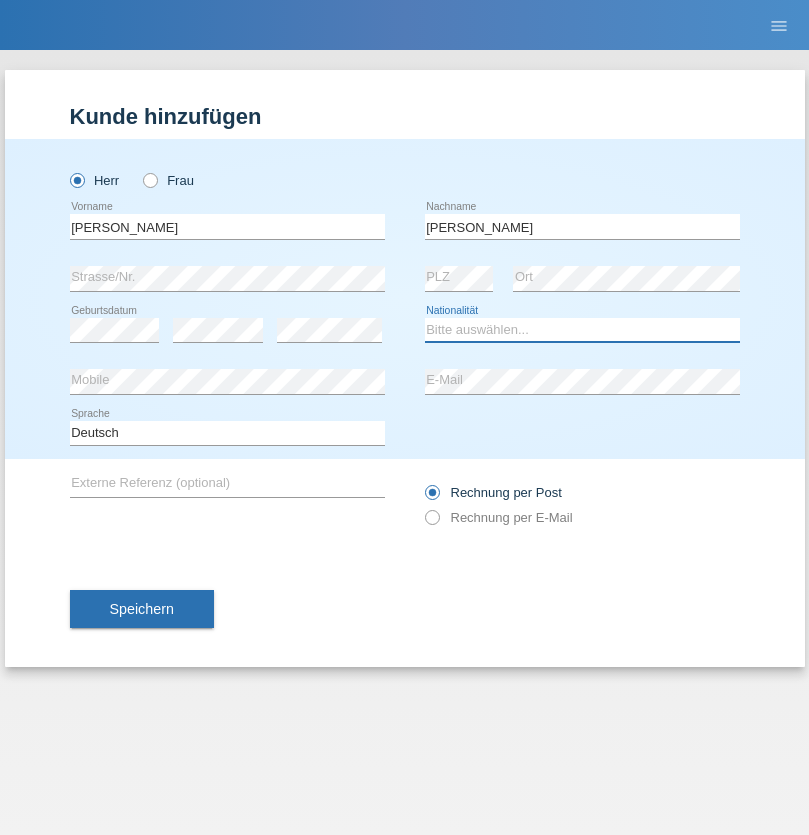 select on "CH" 